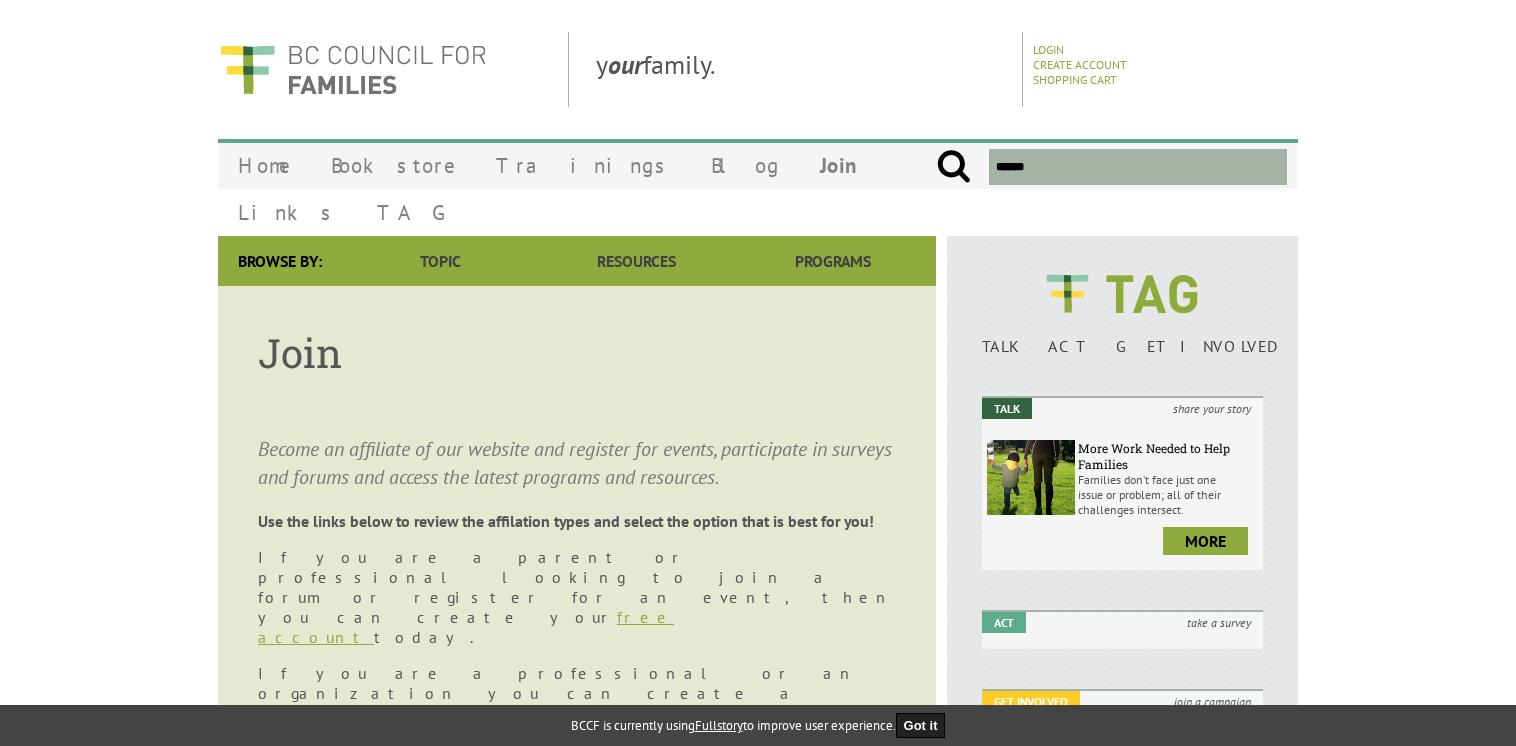 scroll, scrollTop: 0, scrollLeft: 0, axis: both 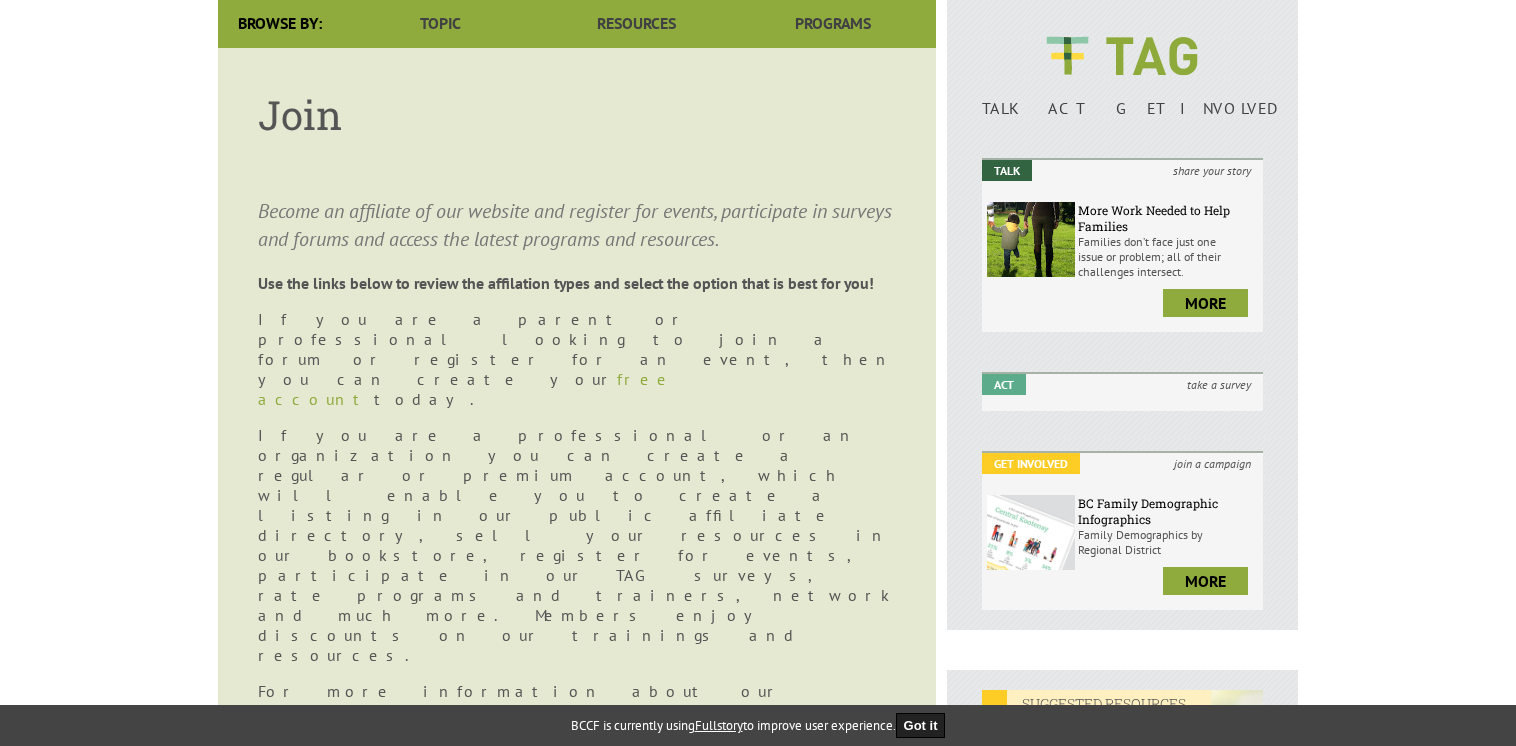 click on "free account" at bounding box center [466, 389] 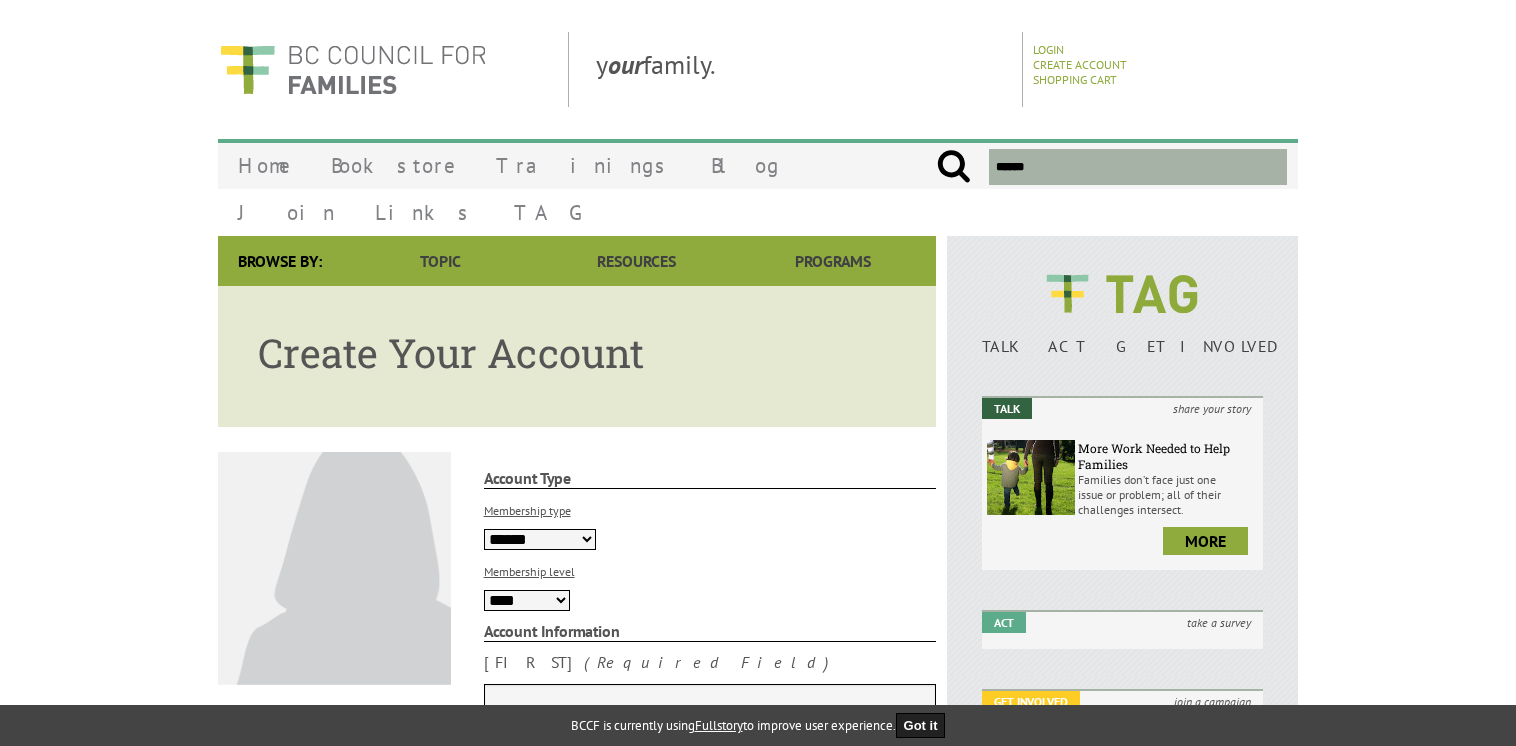 scroll, scrollTop: 0, scrollLeft: 0, axis: both 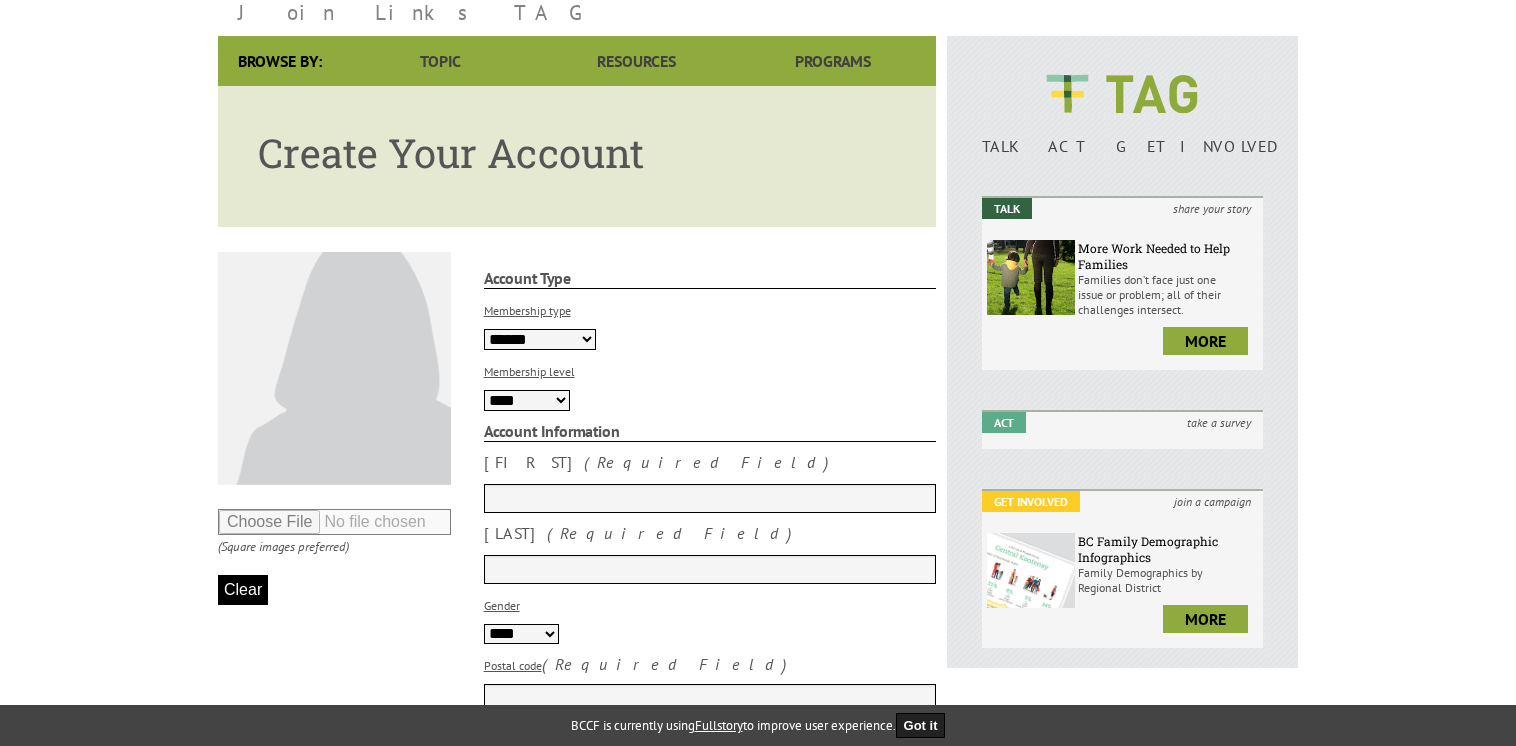 click at bounding box center [710, 498] 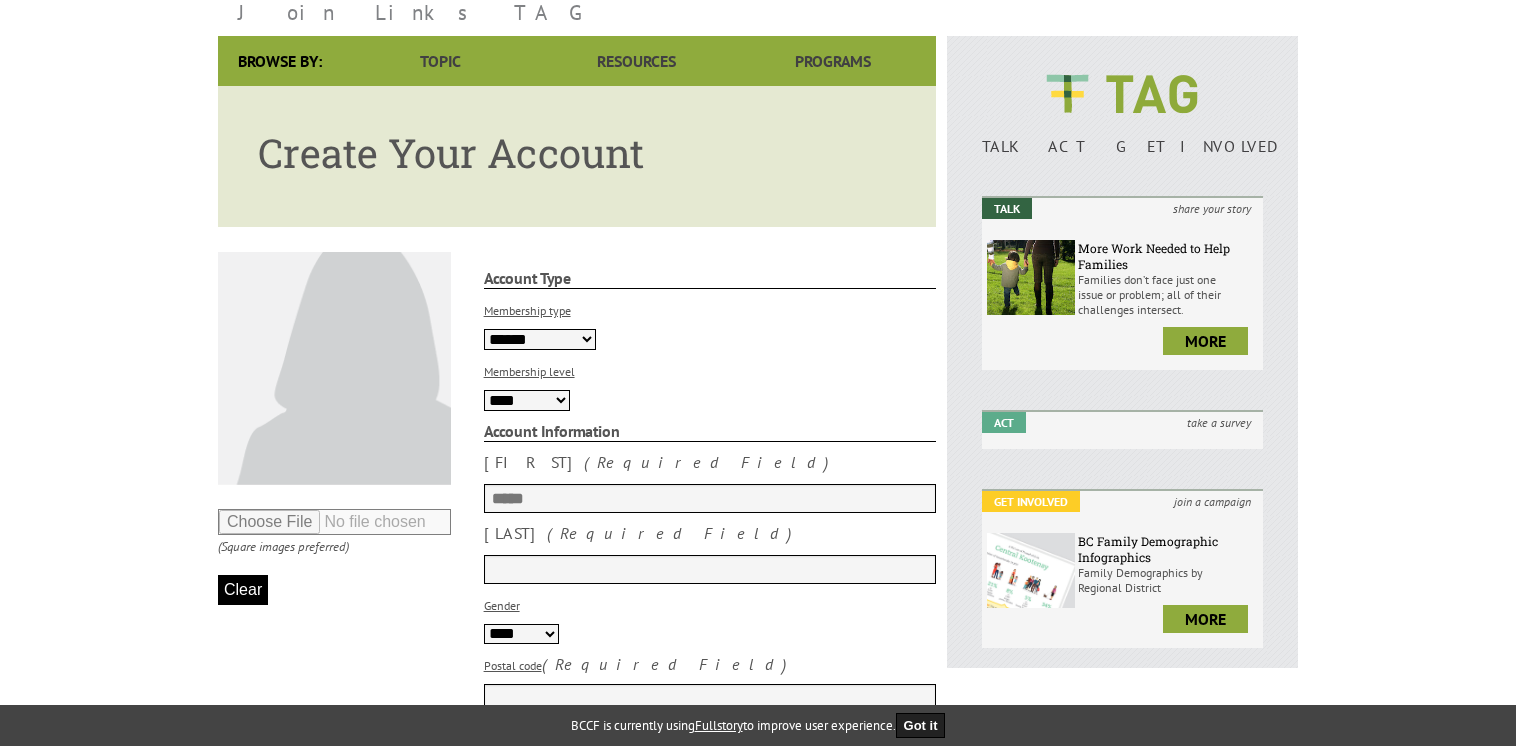 type on "****" 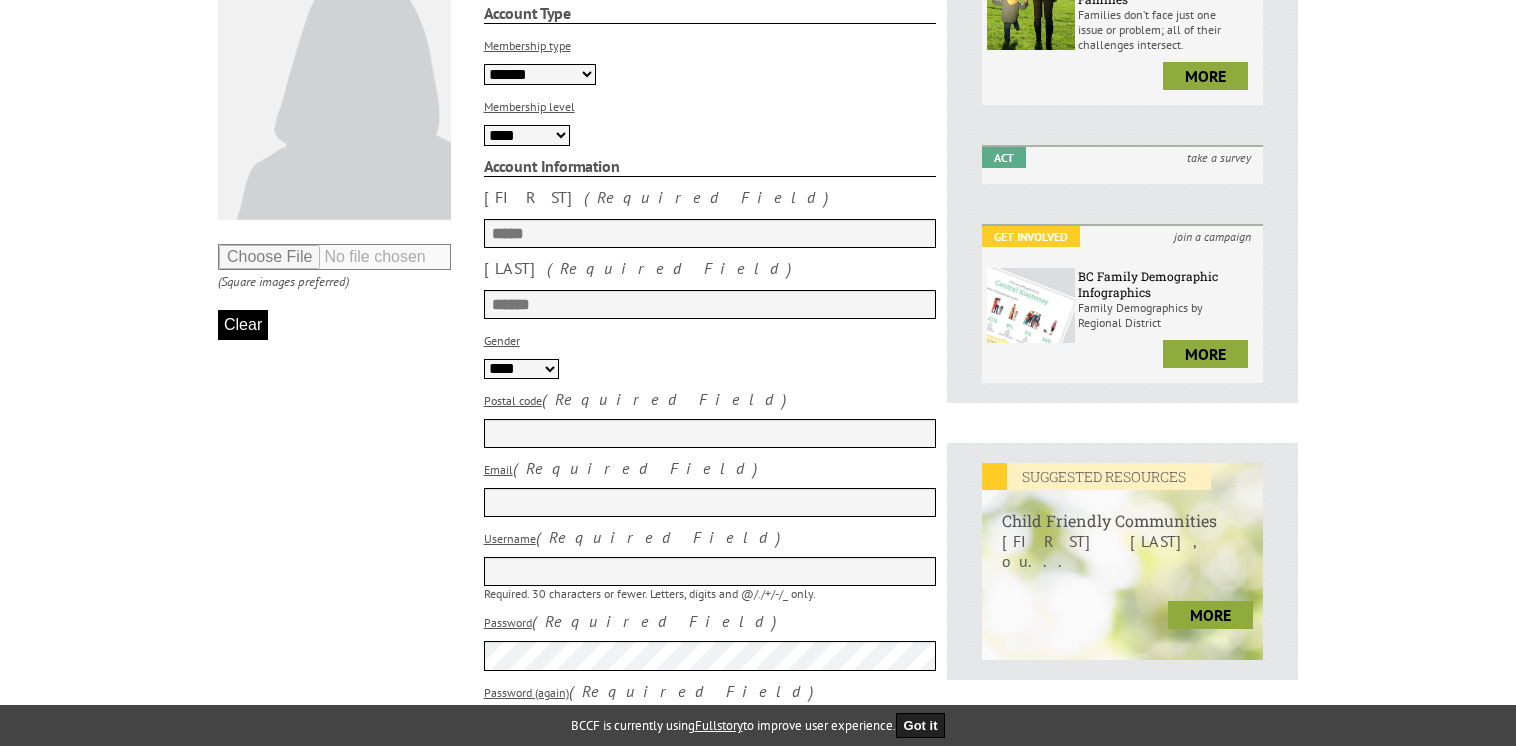 scroll, scrollTop: 500, scrollLeft: 0, axis: vertical 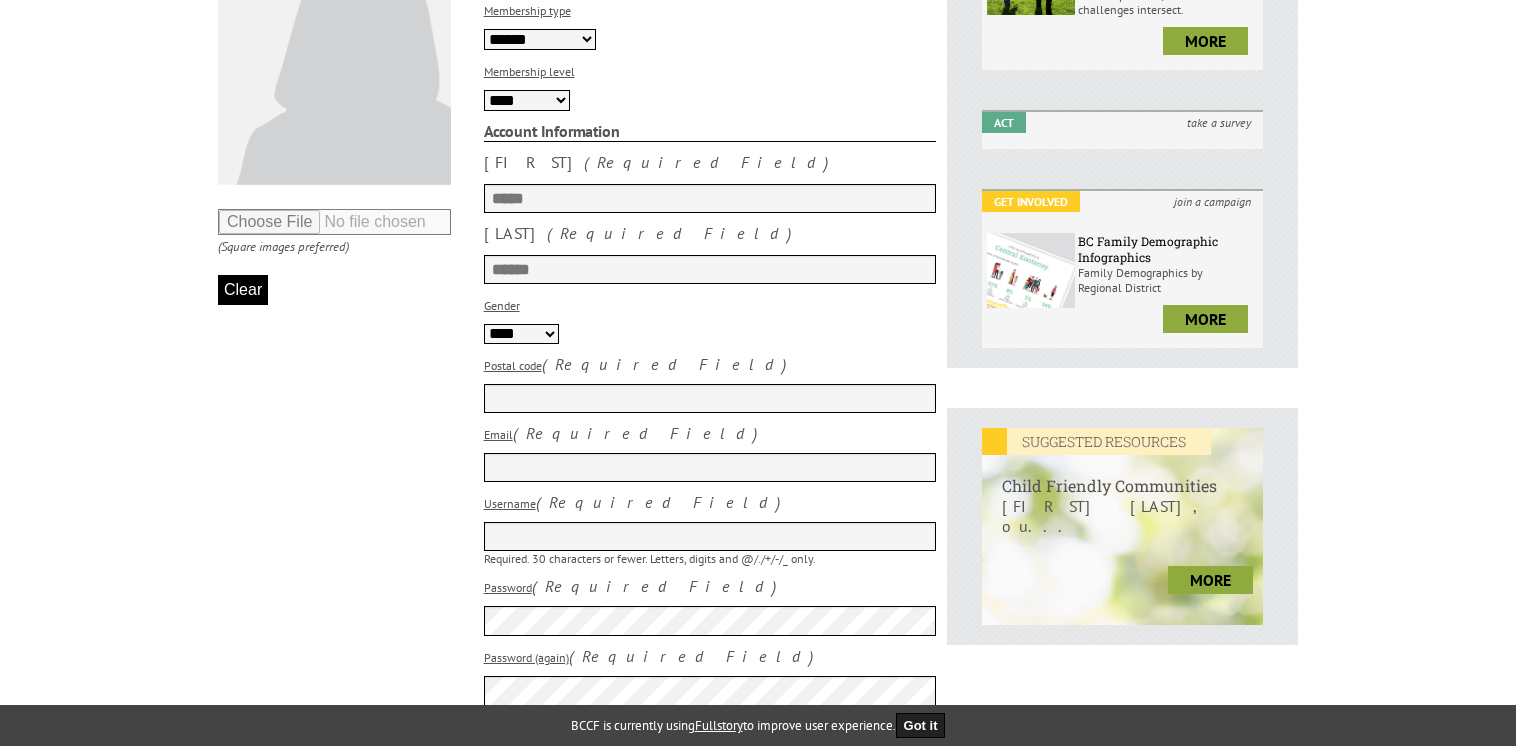 type on "******" 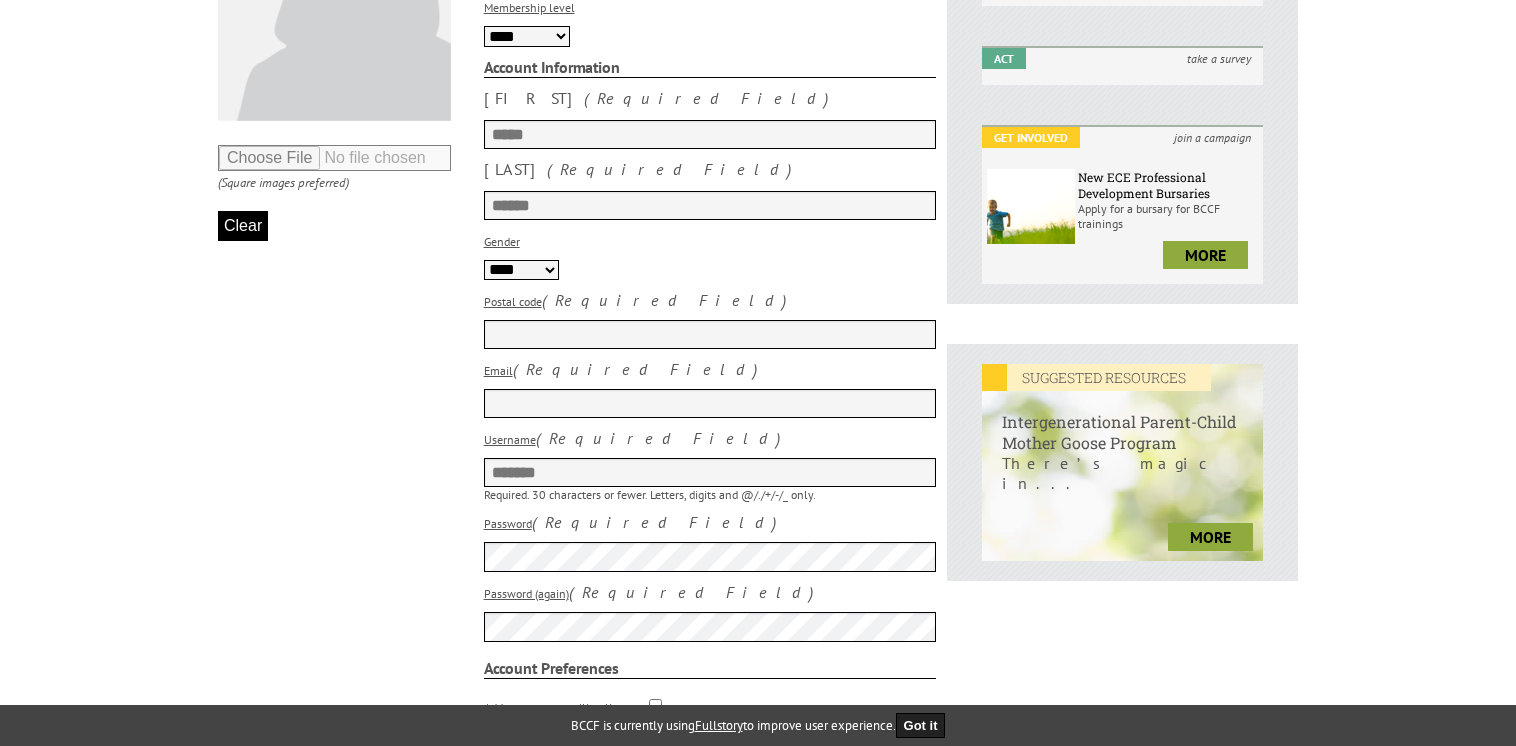 scroll, scrollTop: 600, scrollLeft: 0, axis: vertical 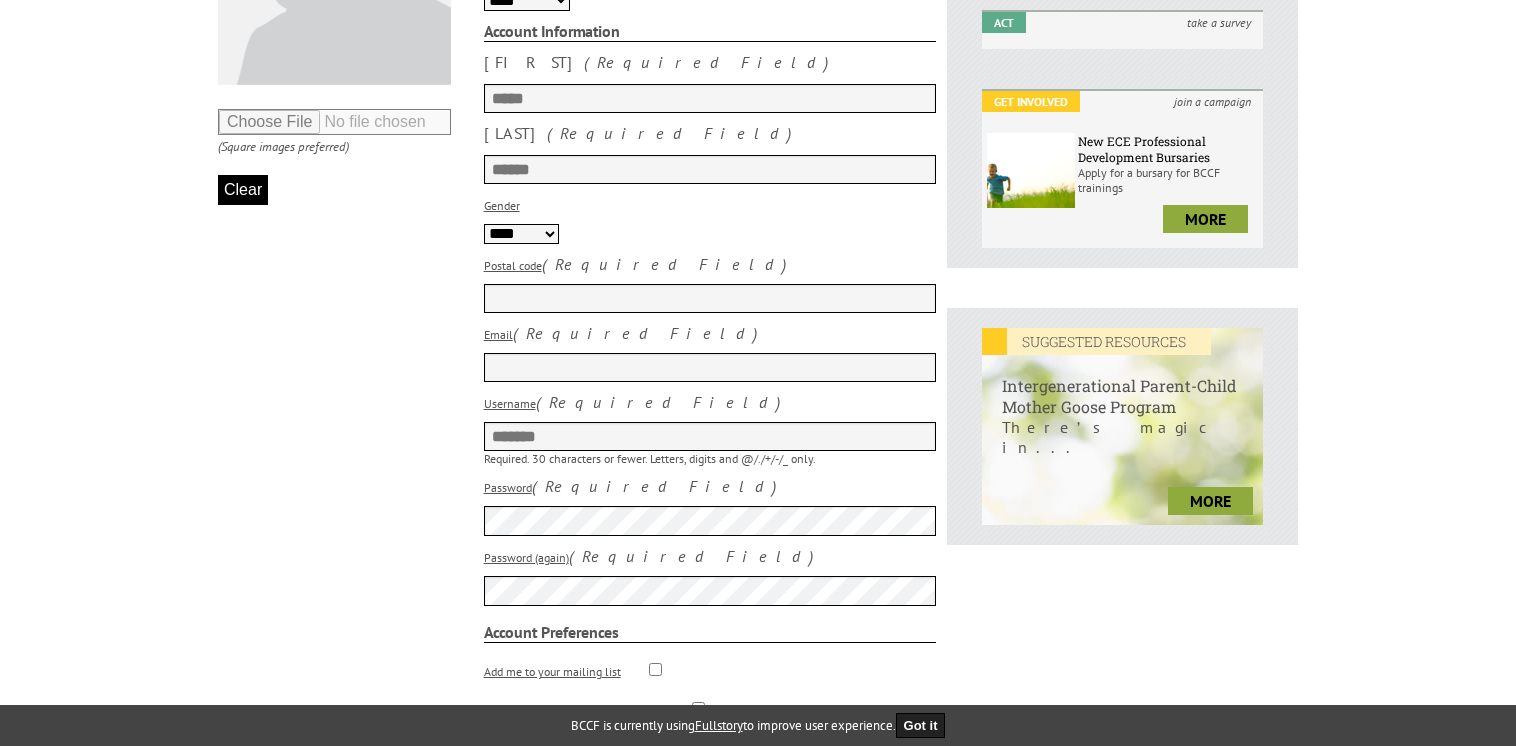 type on "*******" 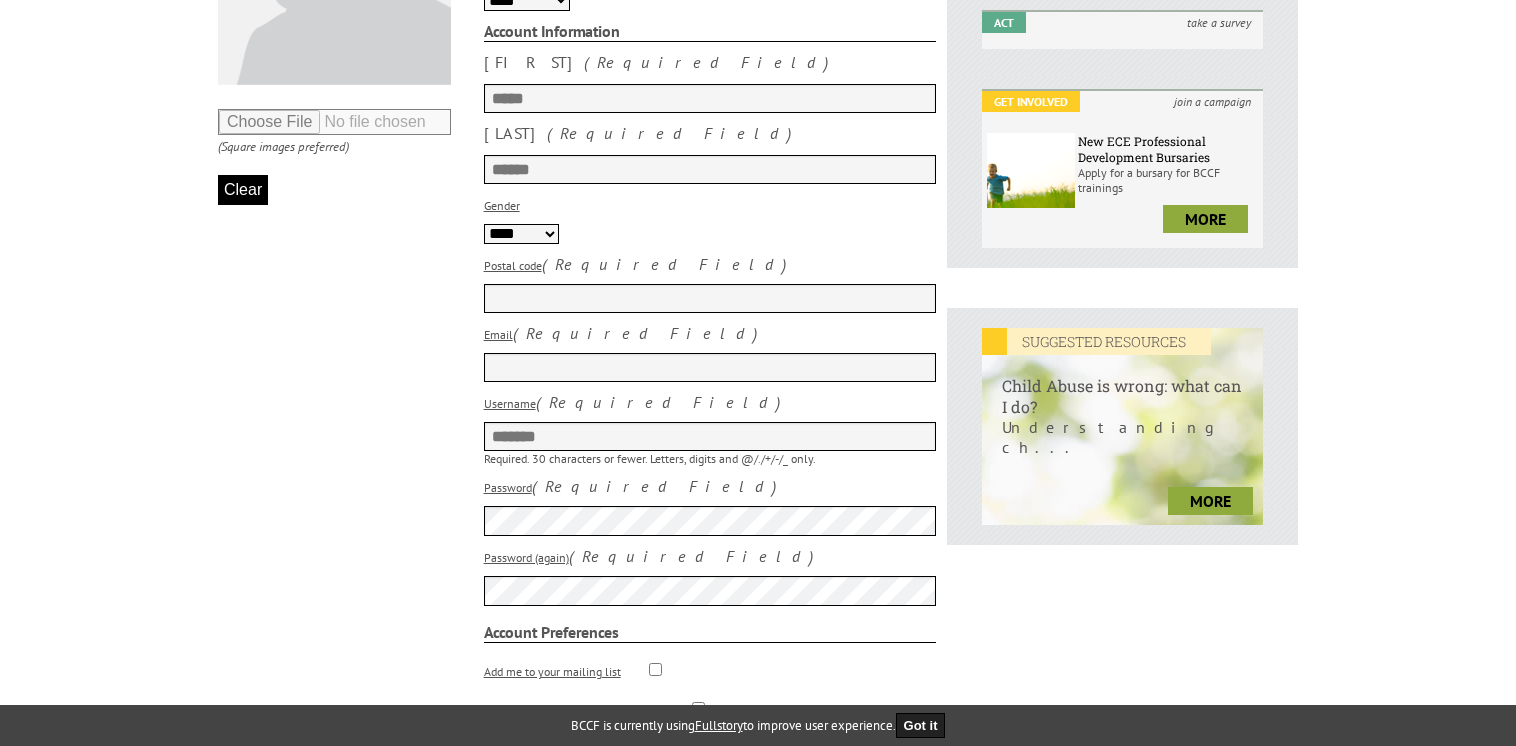 click on "Postal code" at bounding box center (710, 298) 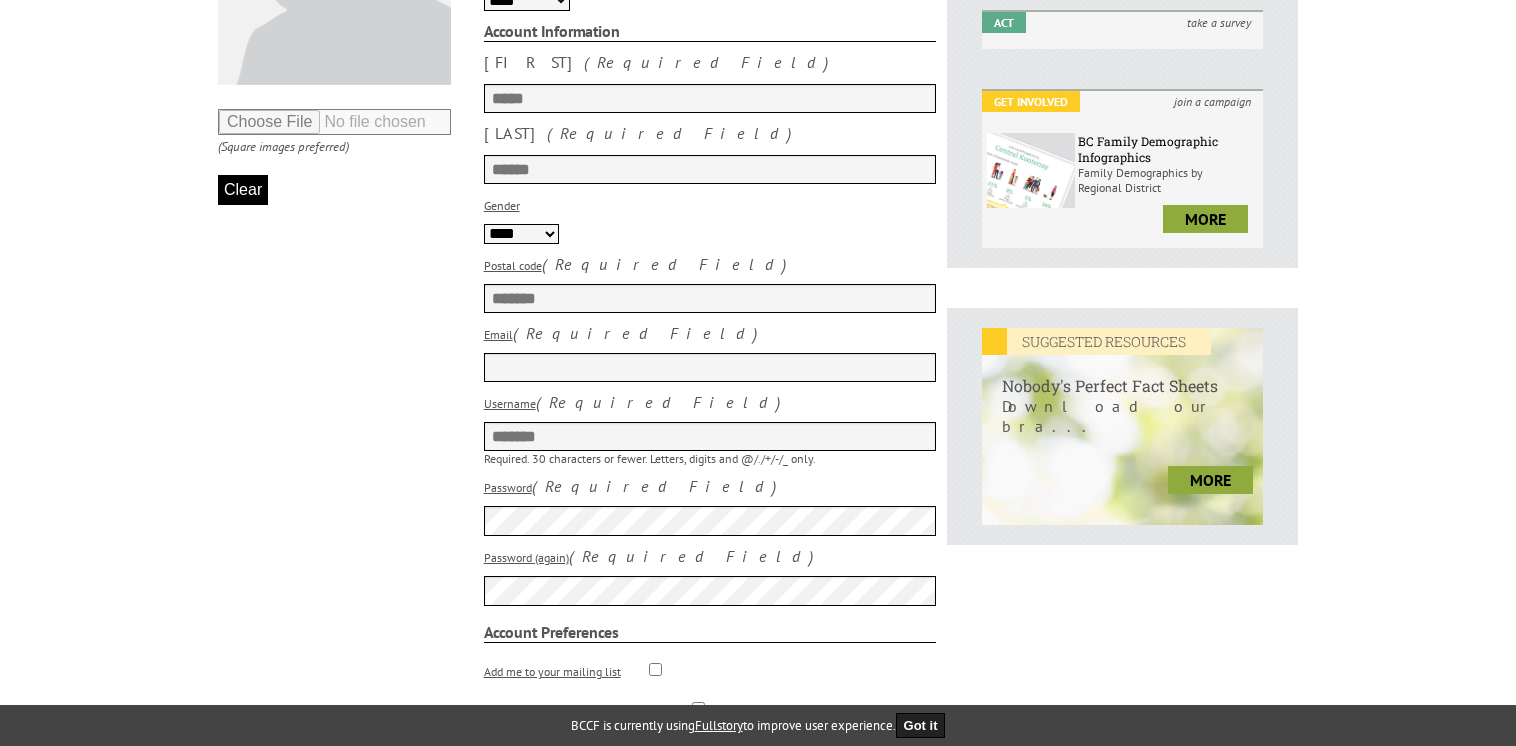 type on "*******" 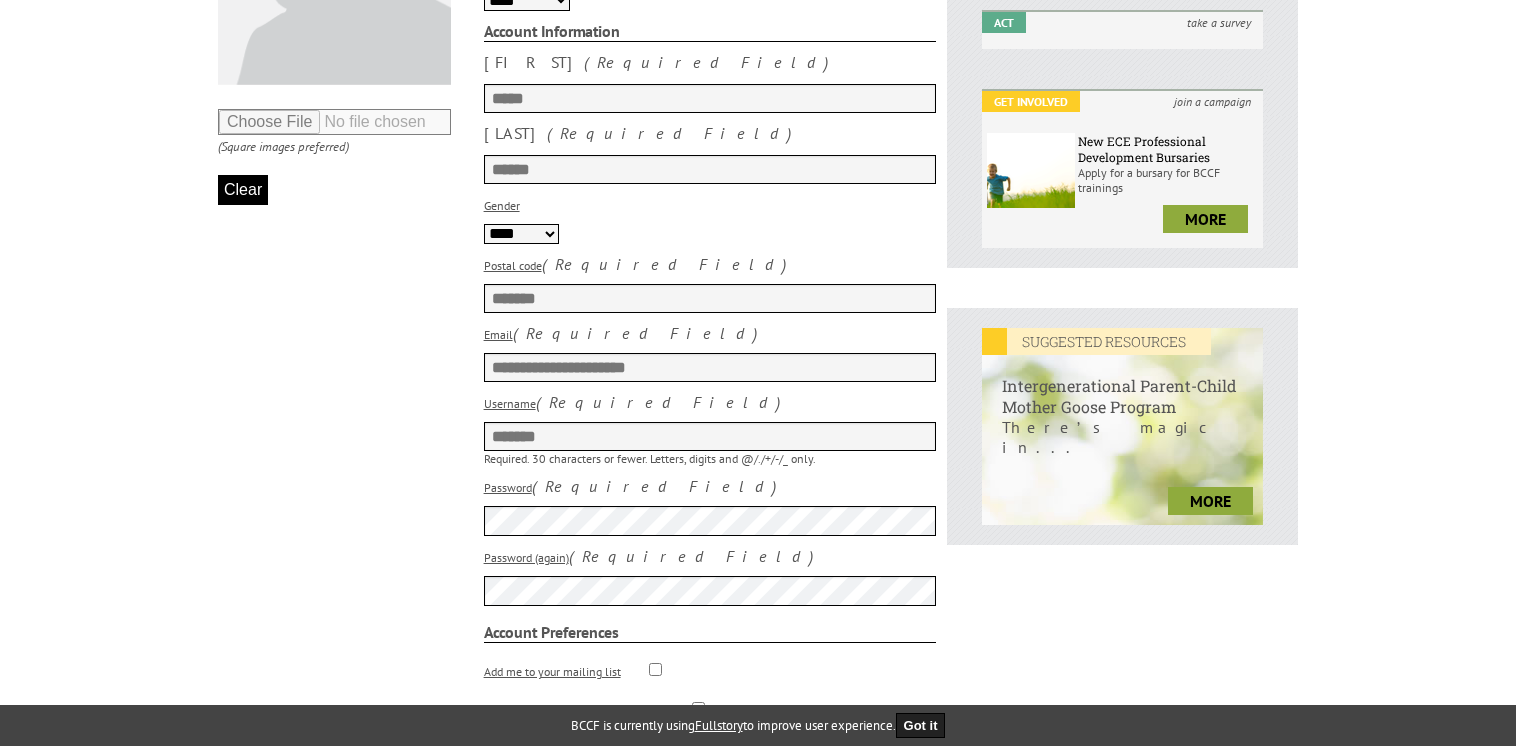 type on "**********" 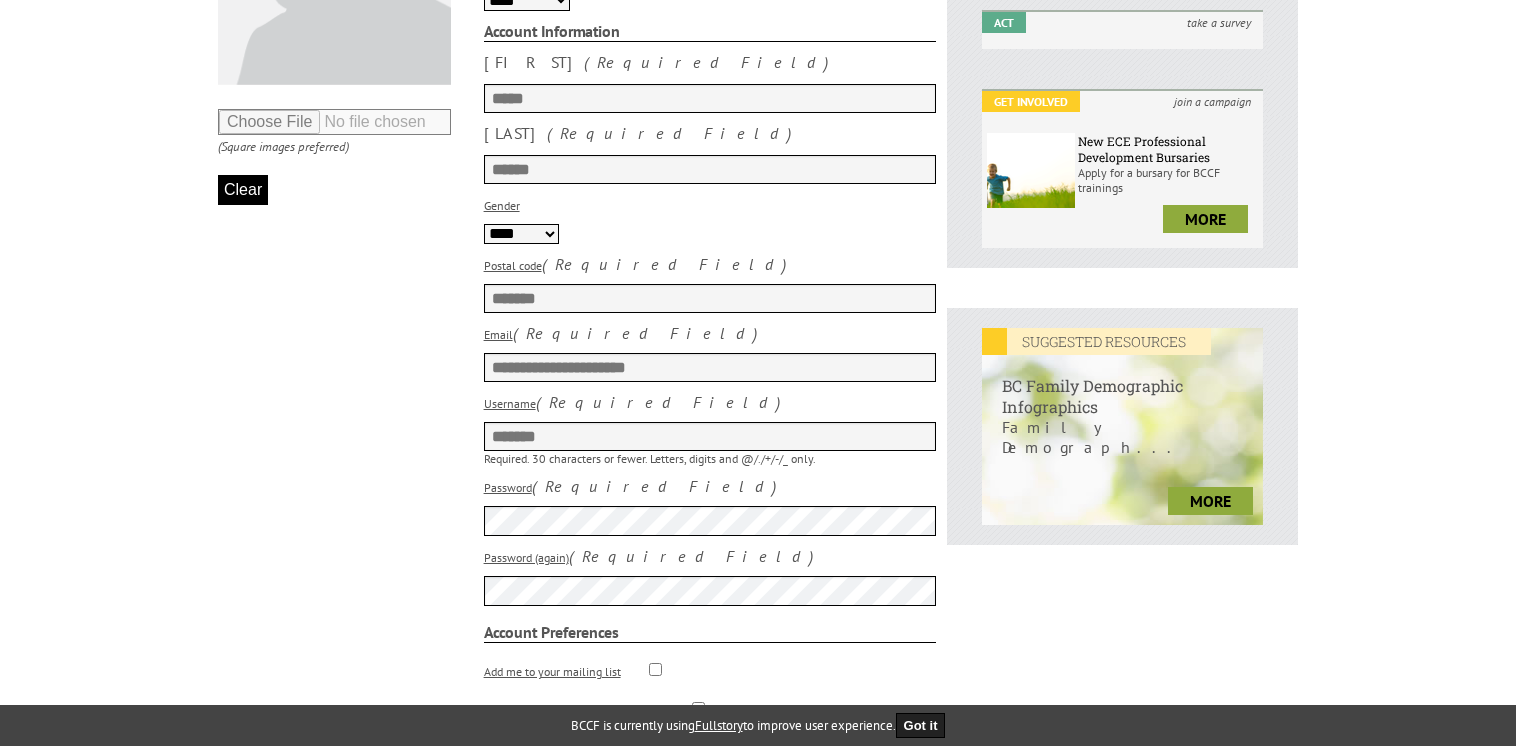 click on "Browse By:
Topic
Parenting
Fathering
The Early Years
The Middle Years
Tweens & Teenagers
Couple Relationships
LGBTQ Families
Separation, Divorce & Blended Families
Work-Life Balance
Suicide and Loss
Grandparenting & Aging
Resources
Articles
Magazines Podcasts" at bounding box center (758, 240) 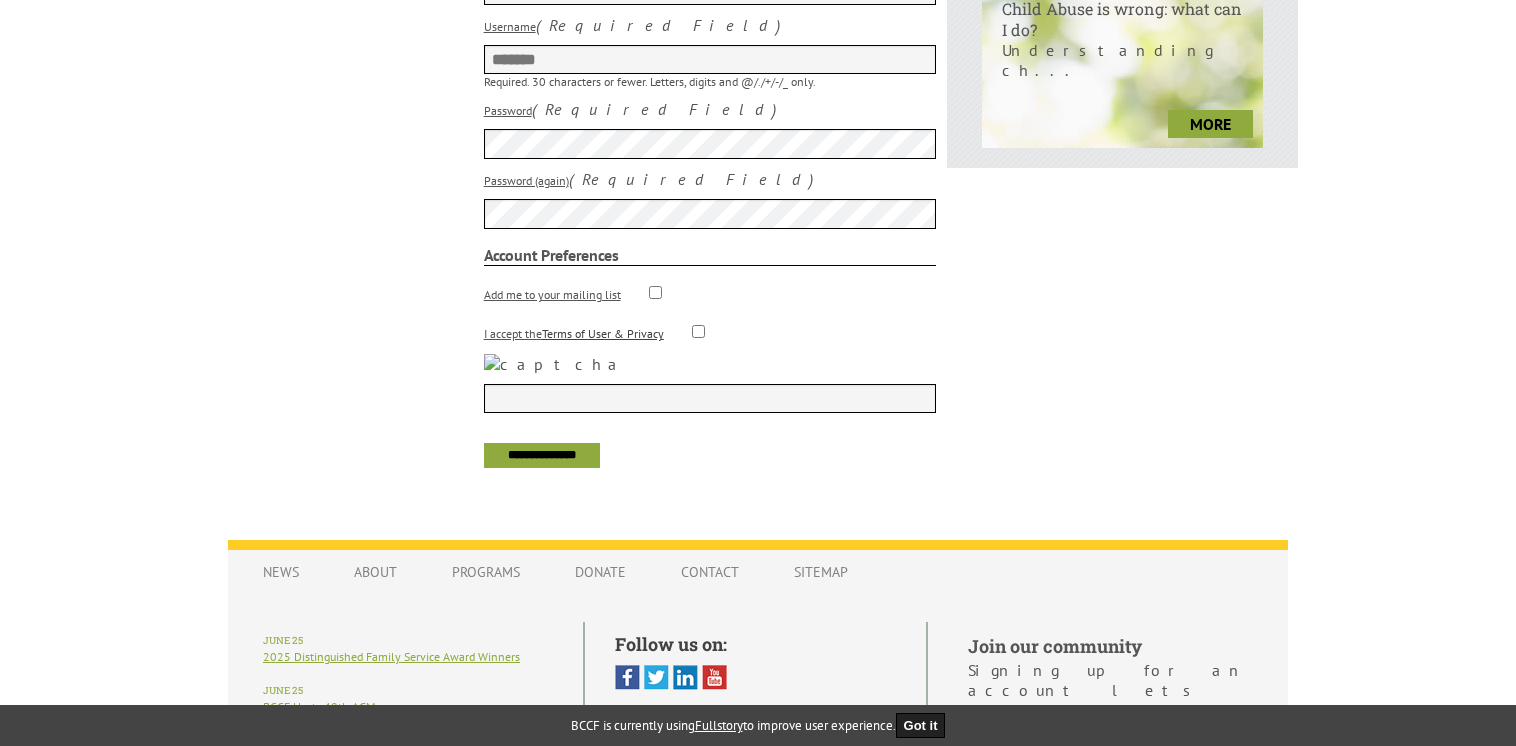 scroll, scrollTop: 1000, scrollLeft: 0, axis: vertical 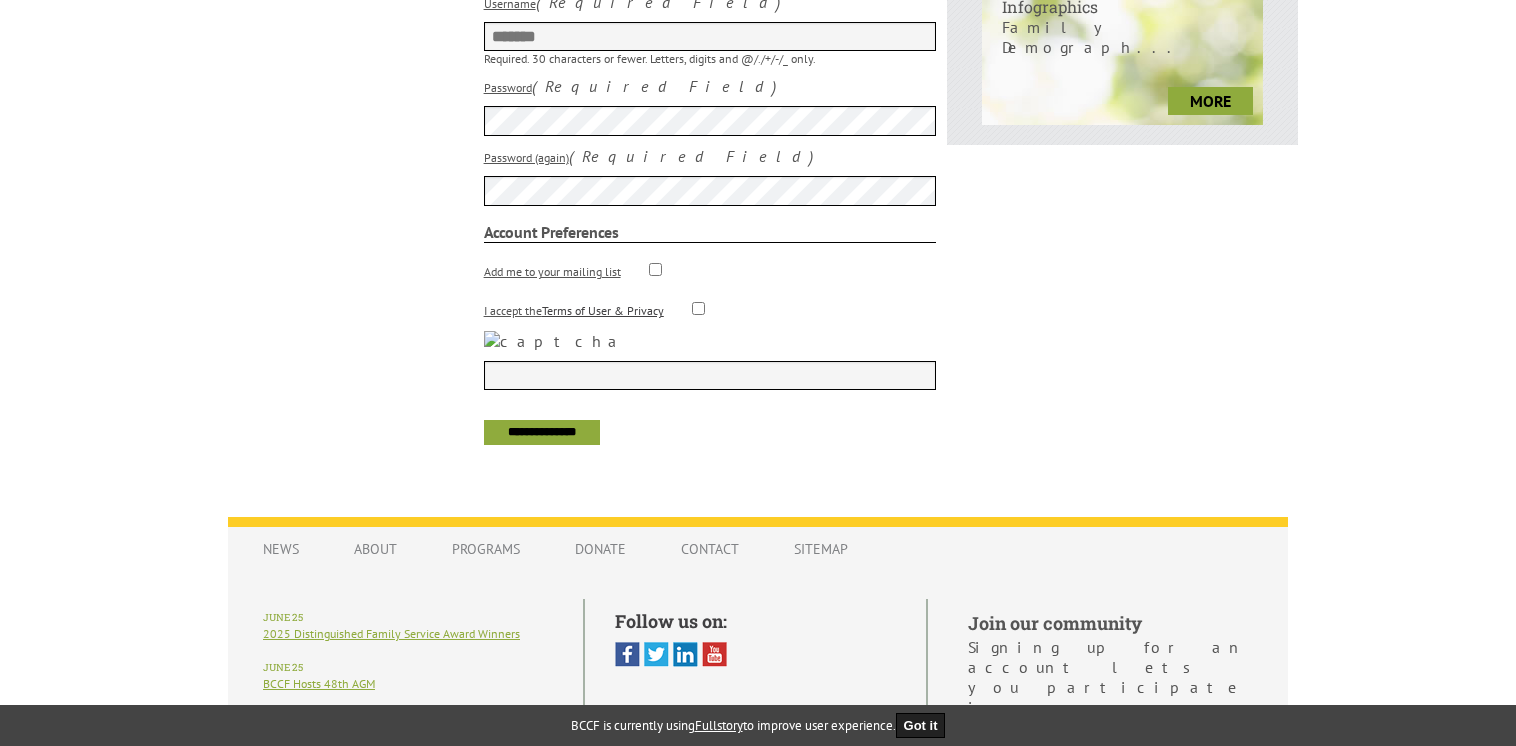 click at bounding box center (710, 375) 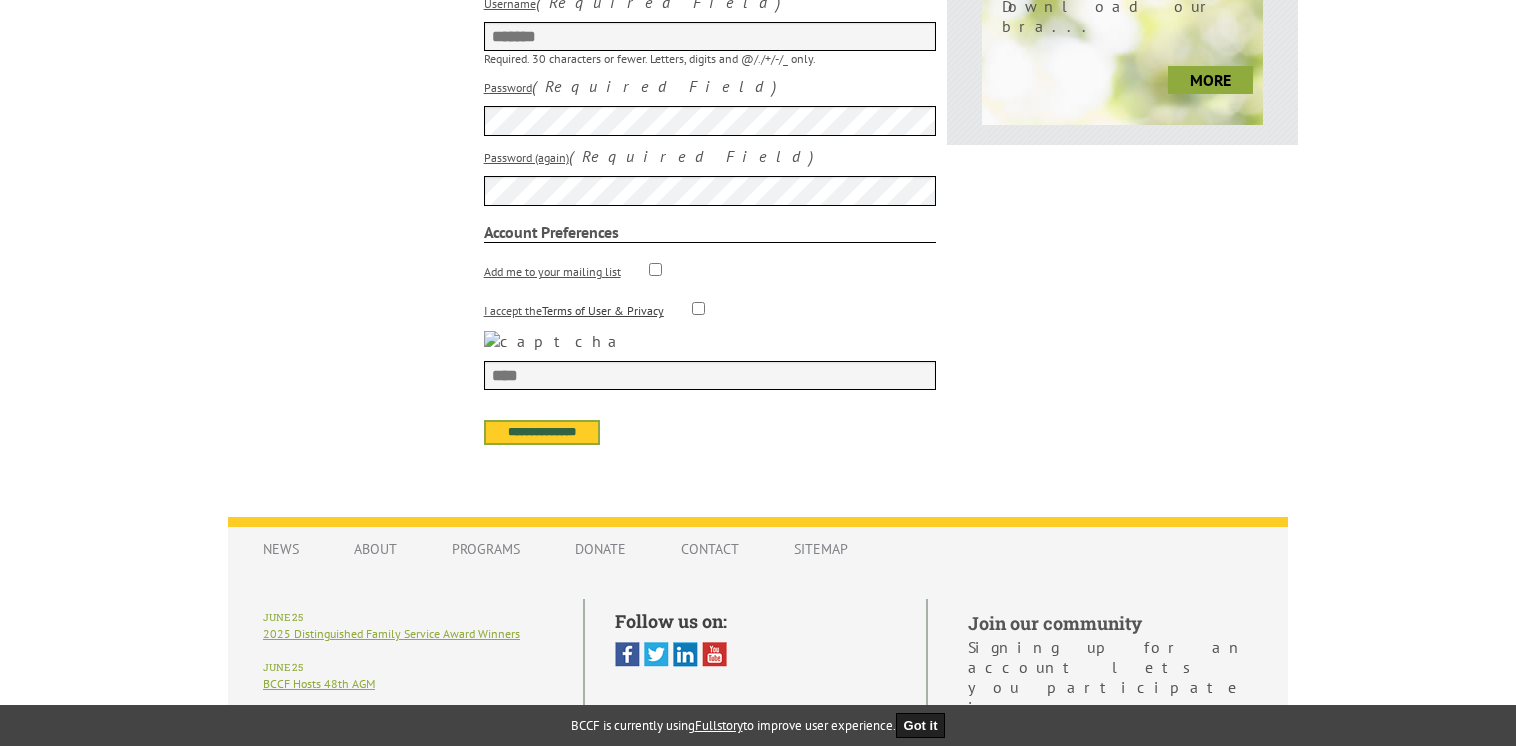 type on "****" 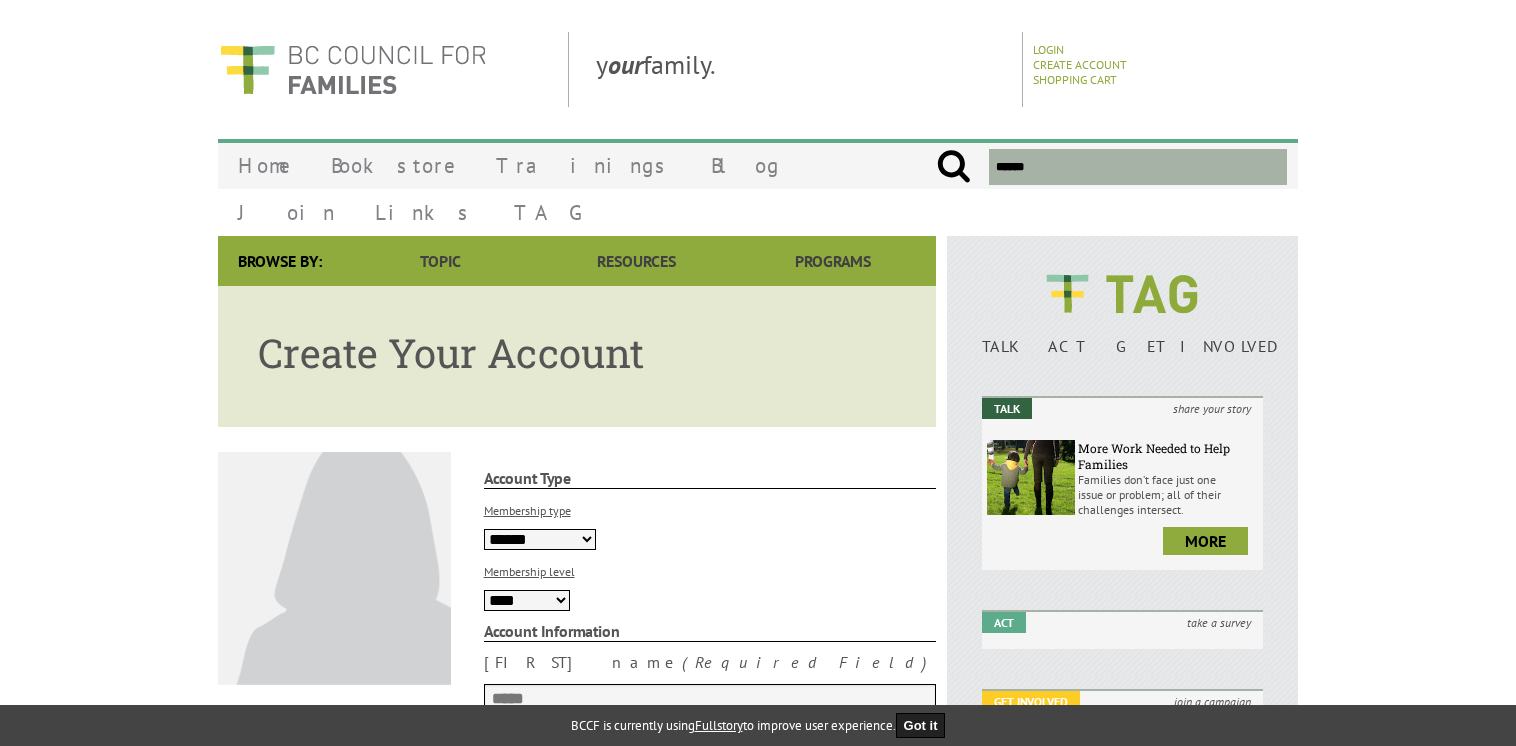scroll, scrollTop: 0, scrollLeft: 0, axis: both 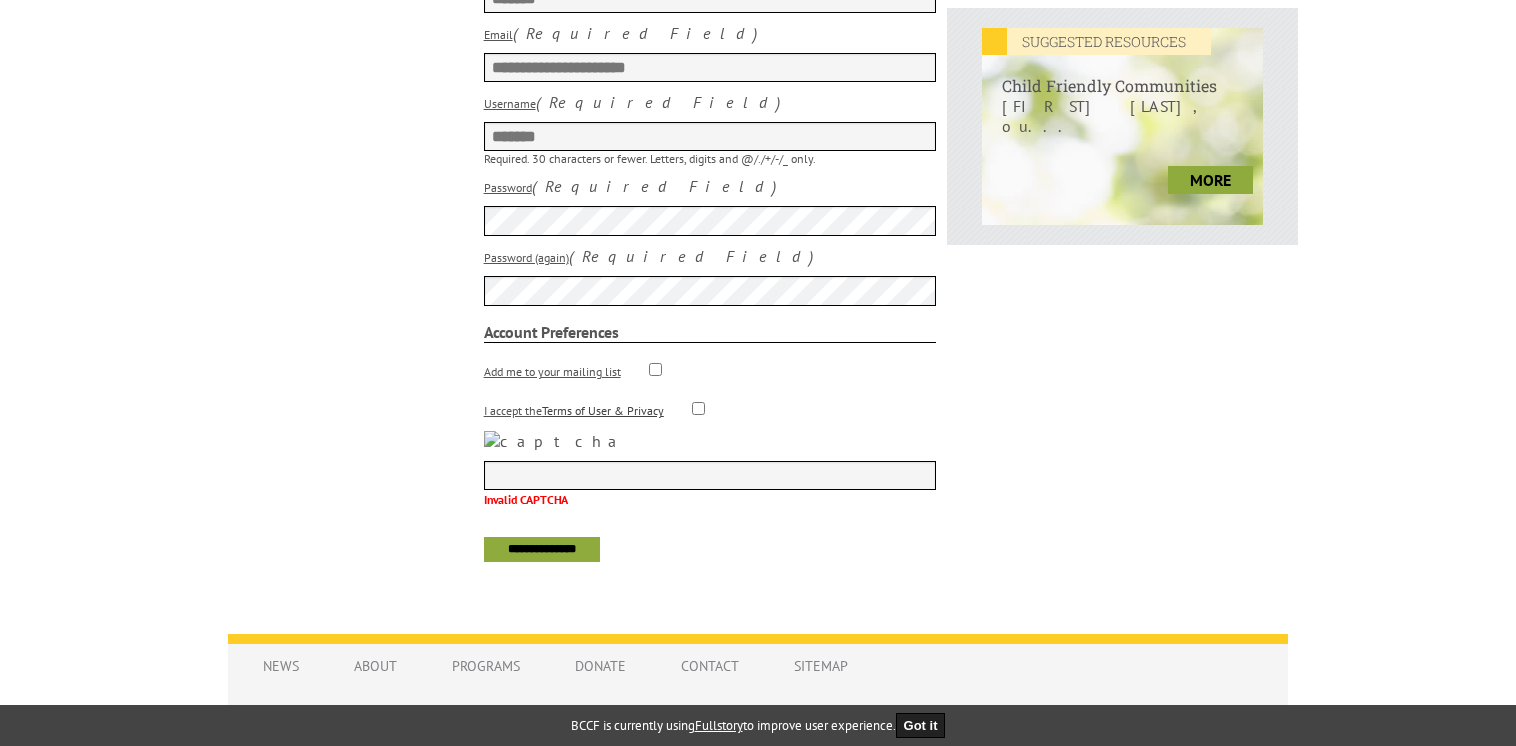 click at bounding box center (710, 475) 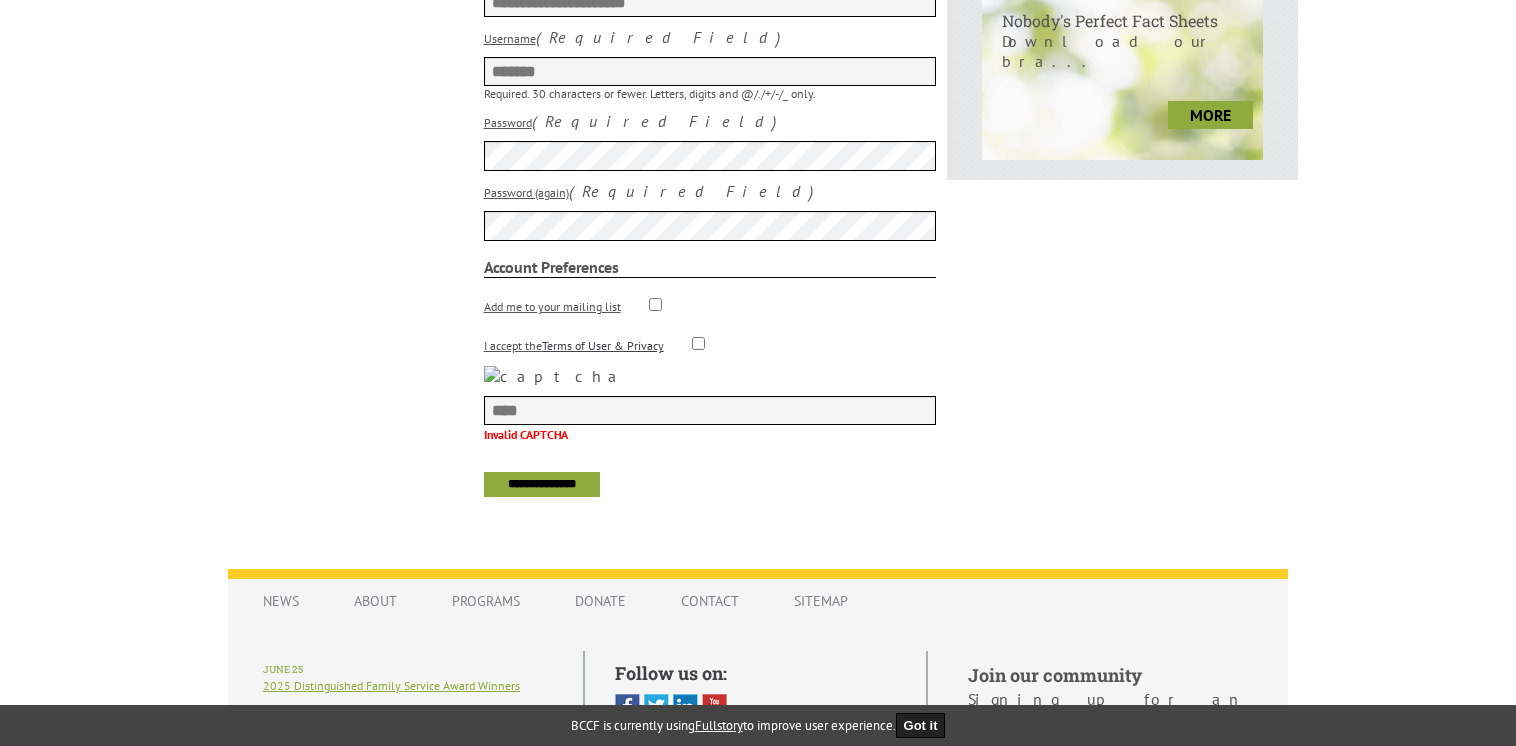 scroll, scrollTop: 1000, scrollLeft: 0, axis: vertical 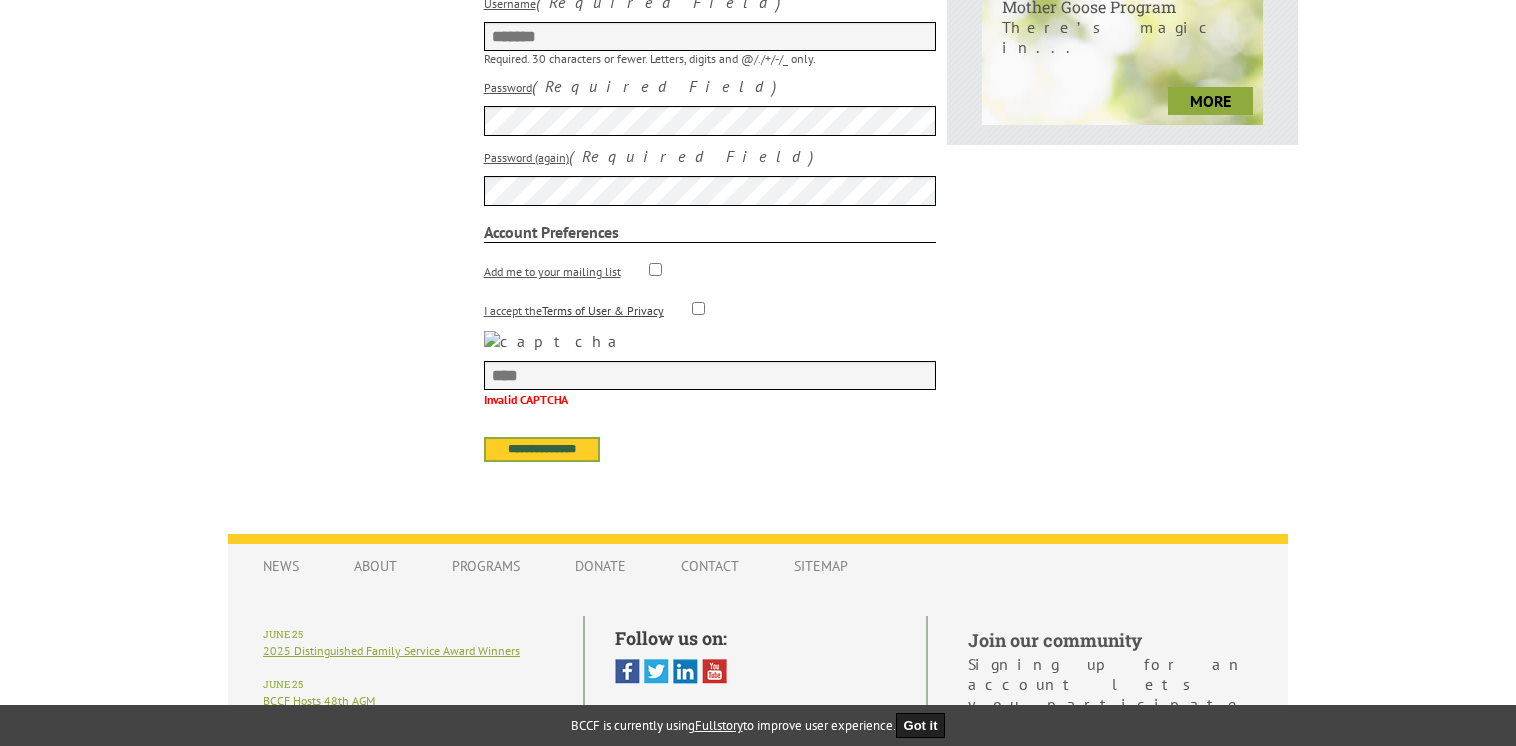 type on "****" 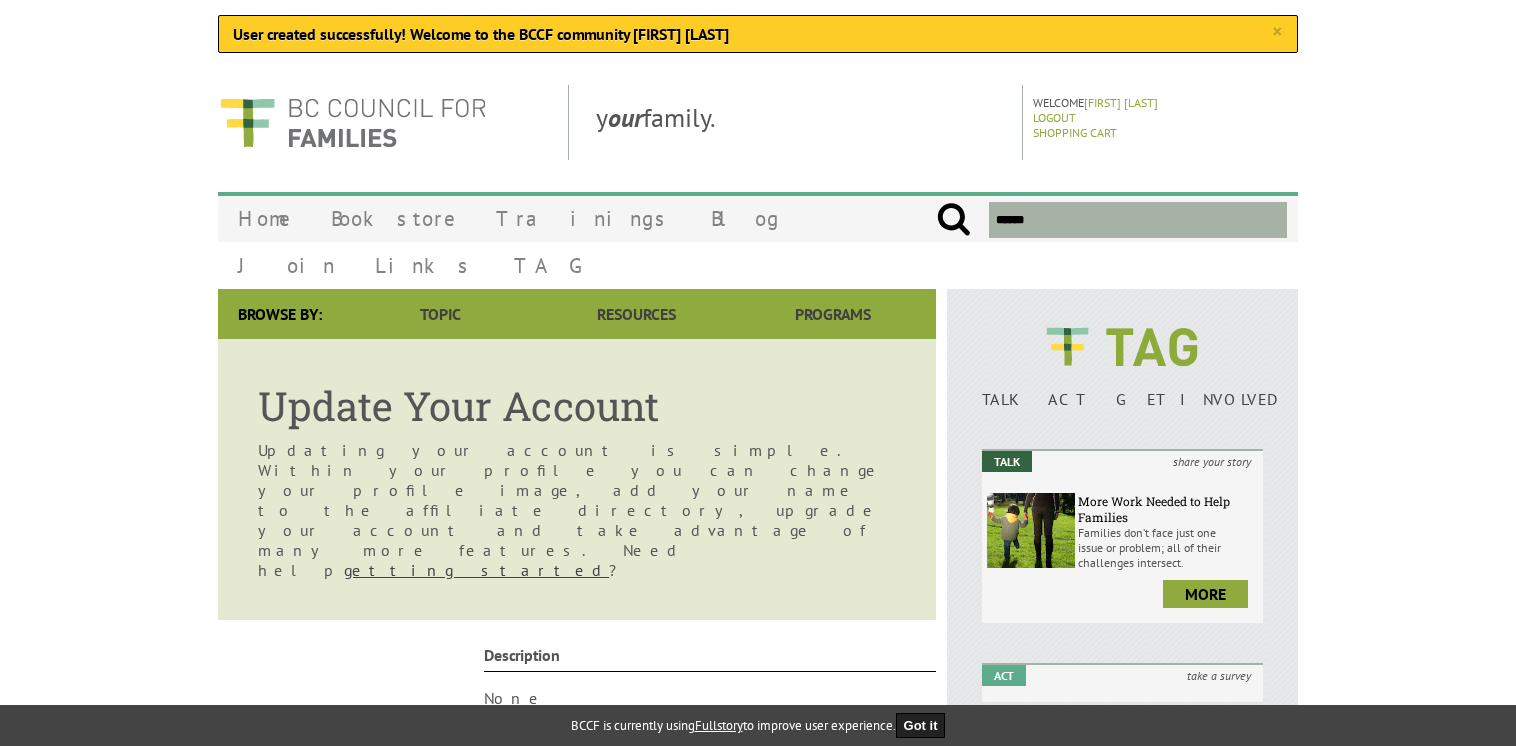 scroll, scrollTop: 0, scrollLeft: 0, axis: both 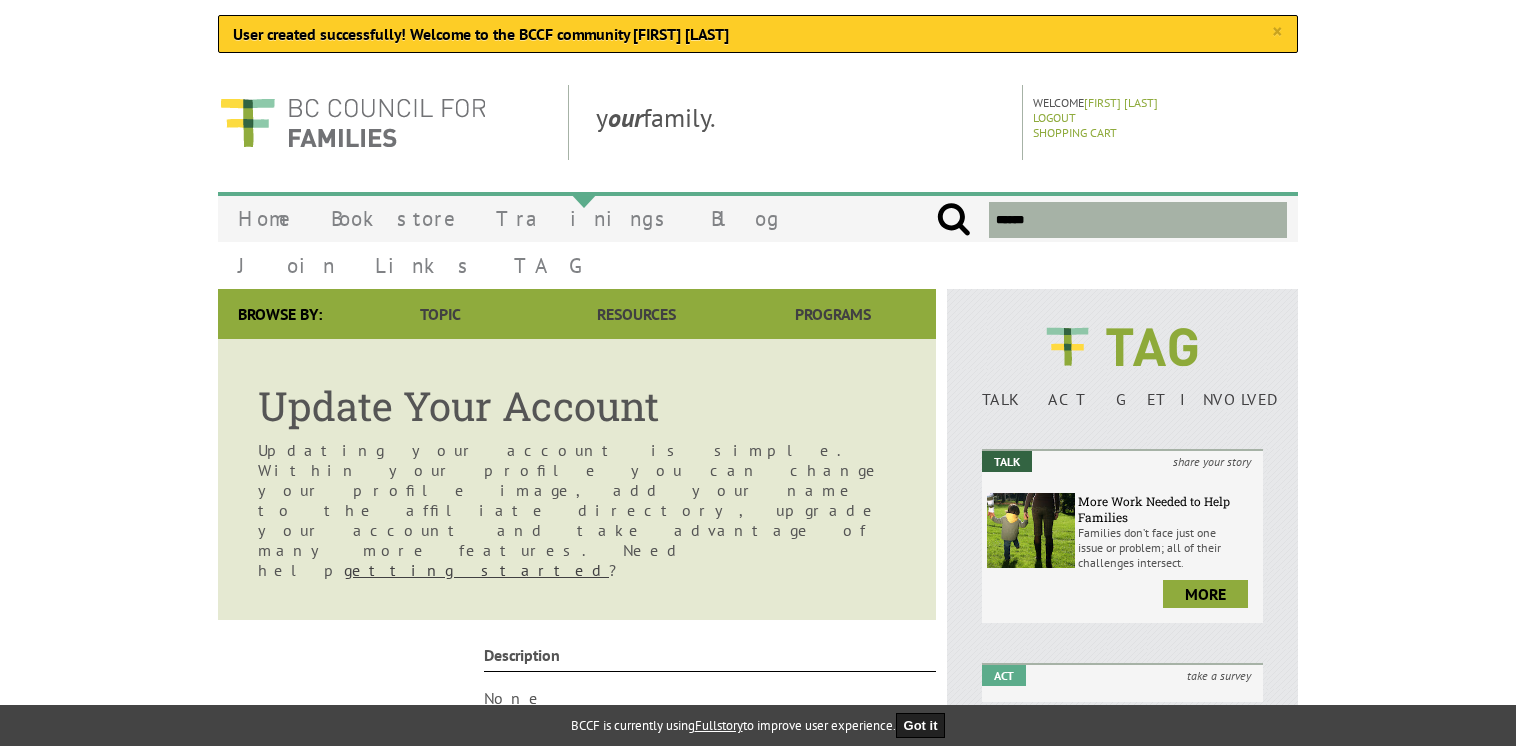 click on "Trainings" at bounding box center (583, 218) 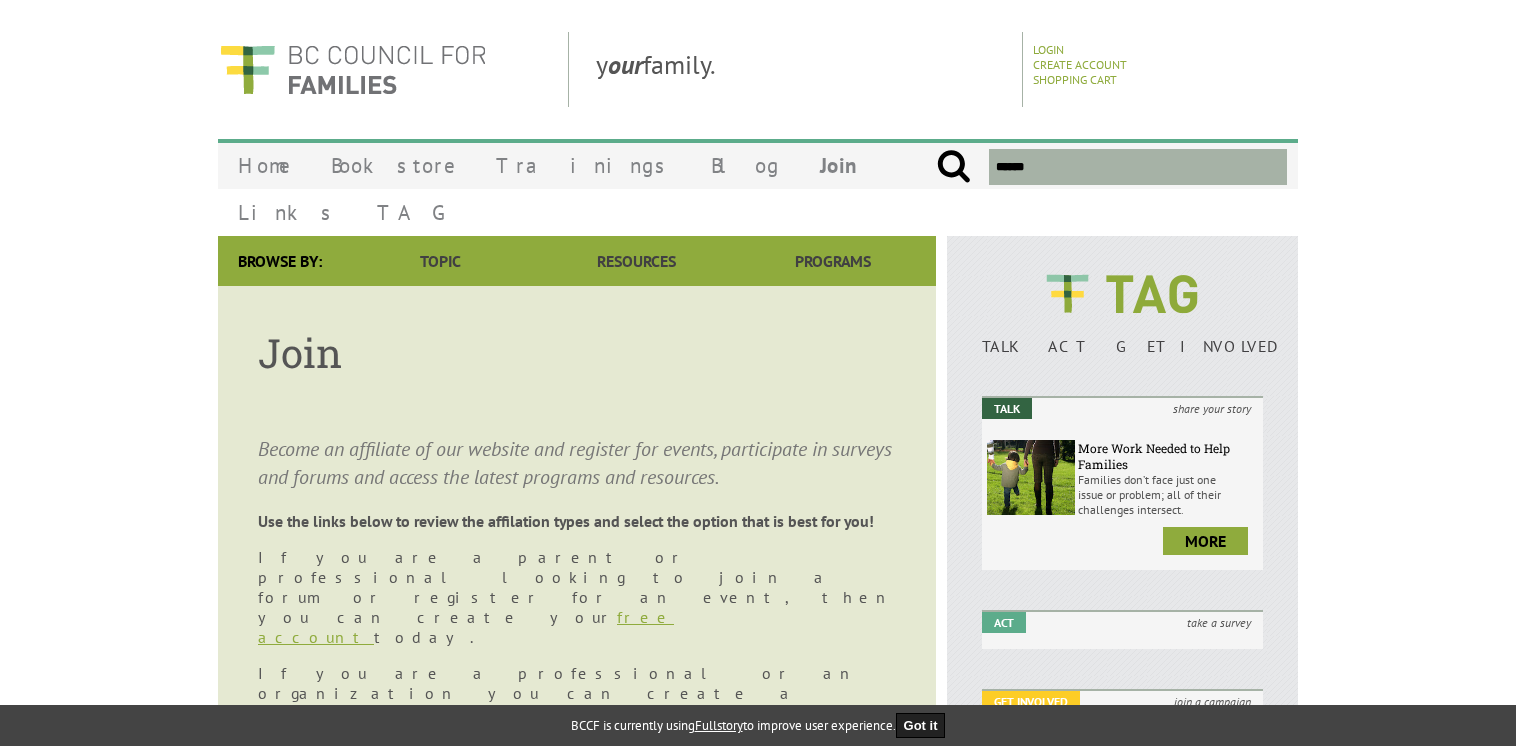 scroll, scrollTop: 0, scrollLeft: 0, axis: both 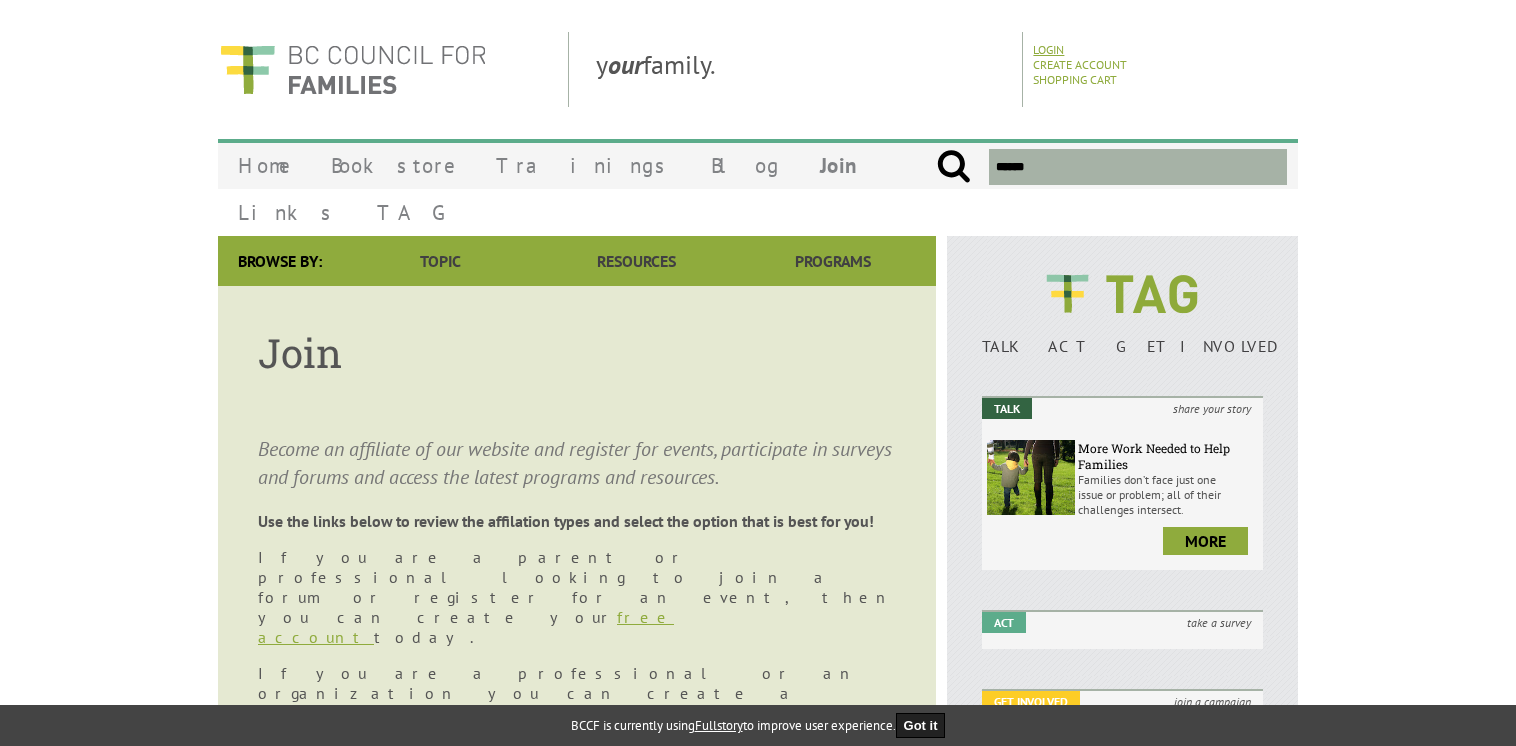 click on "Login" at bounding box center [1048, 49] 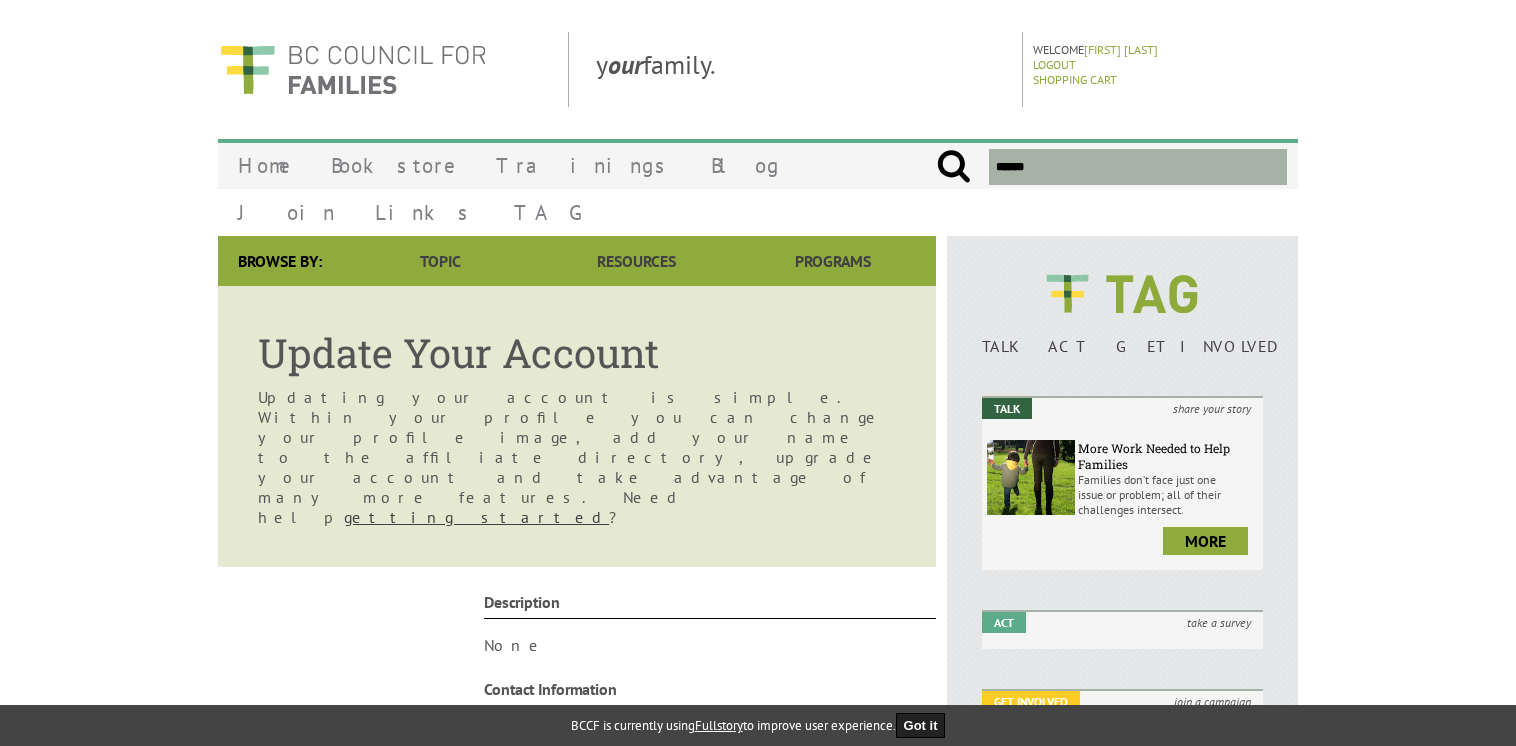 scroll, scrollTop: 0, scrollLeft: 0, axis: both 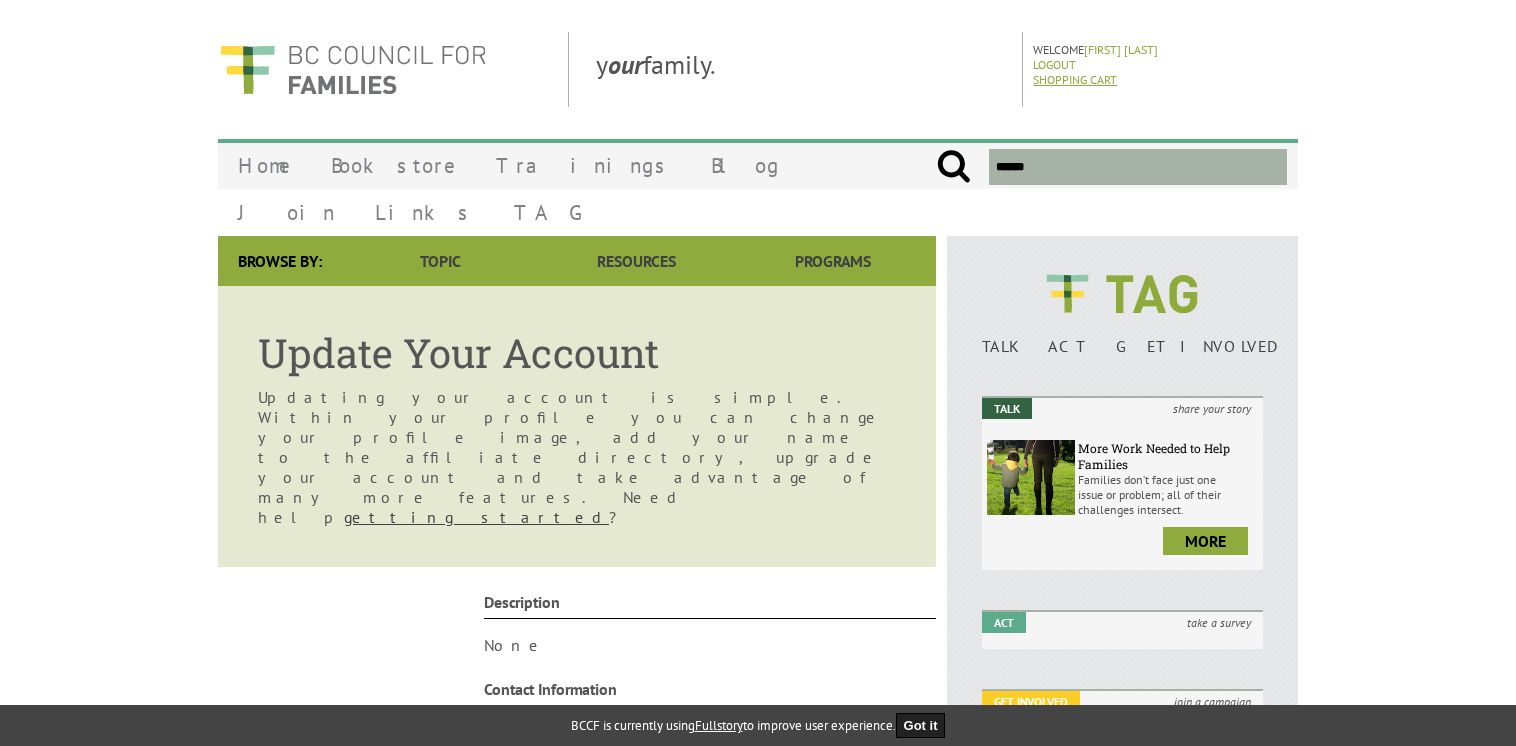 click on "Shopping Cart" at bounding box center (1075, 79) 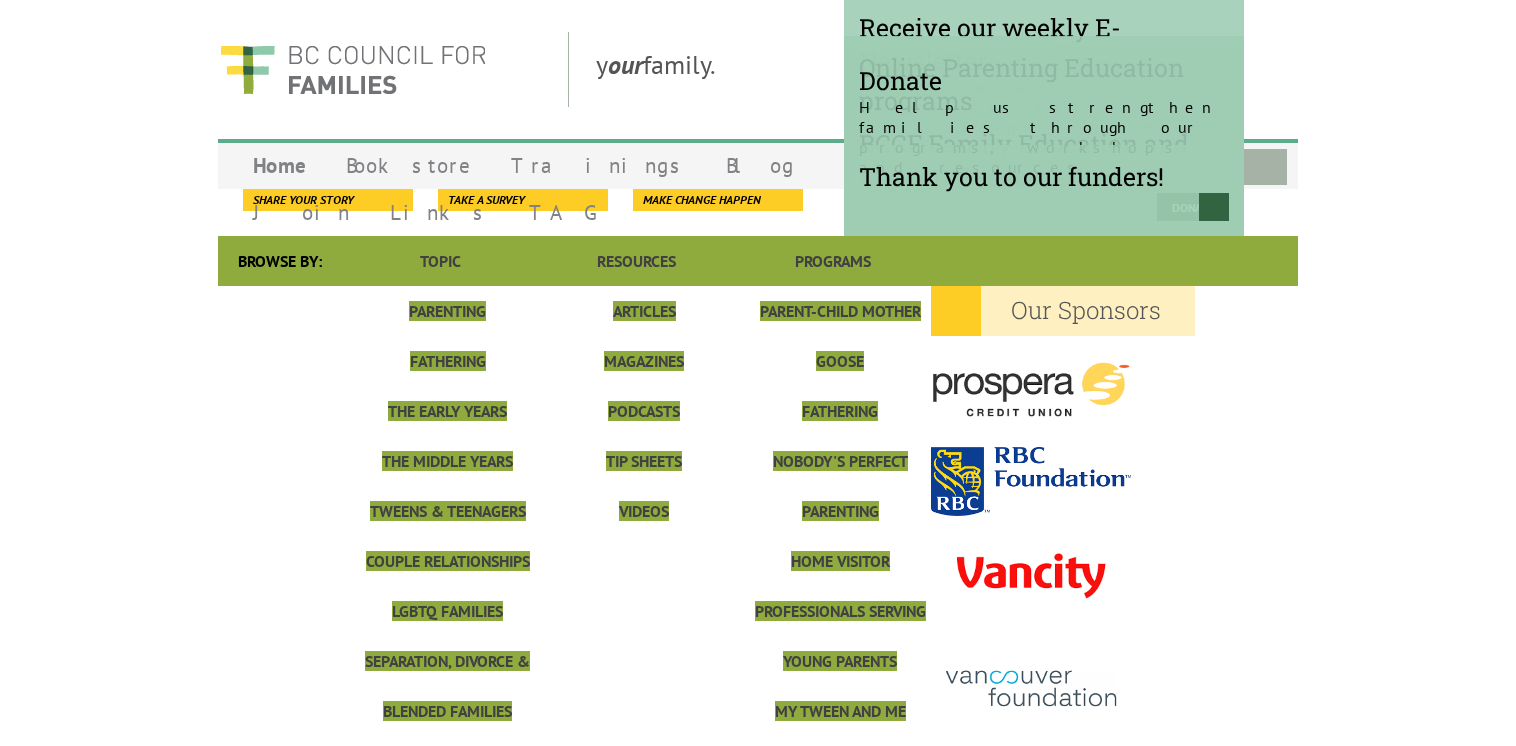 scroll, scrollTop: 0, scrollLeft: 0, axis: both 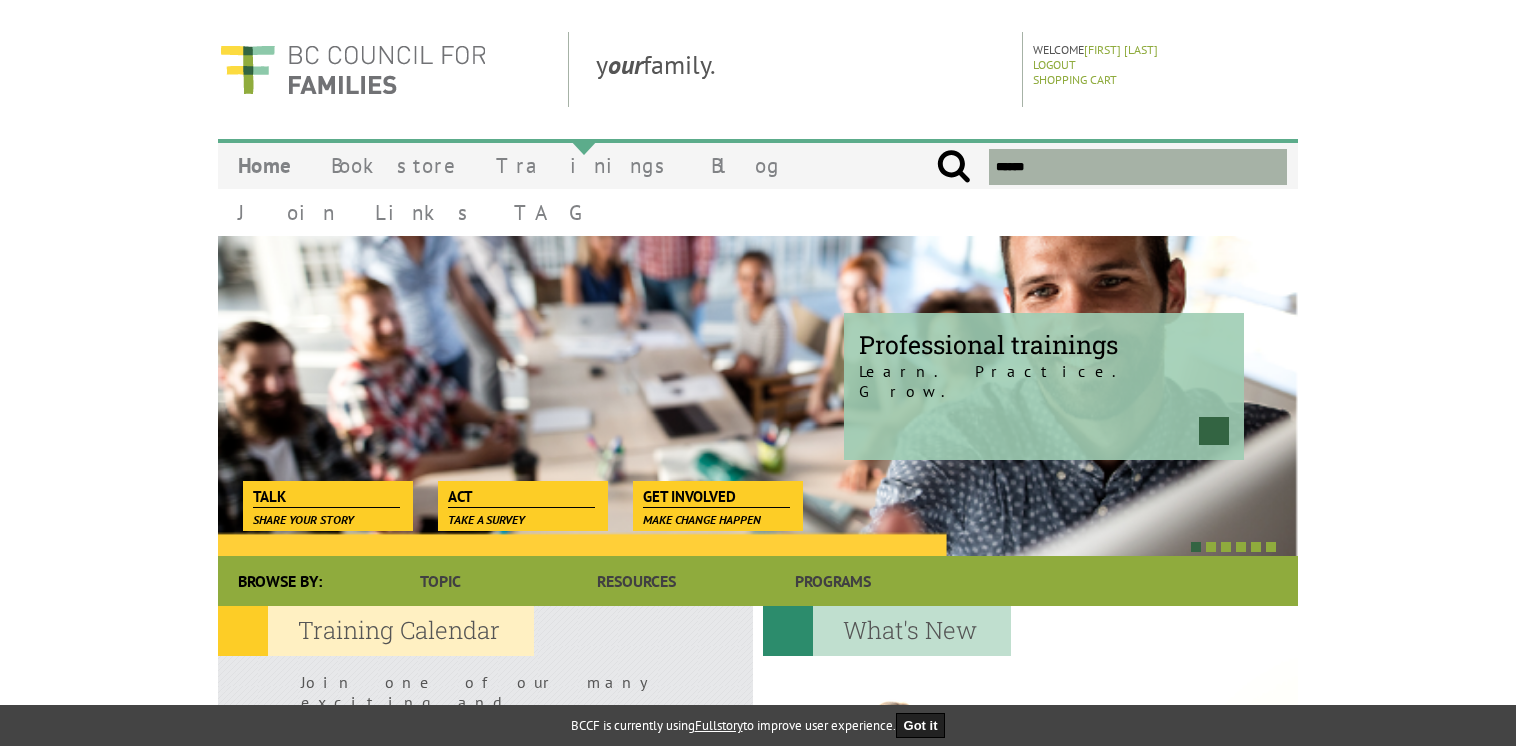 click on "Trainings" at bounding box center (583, 165) 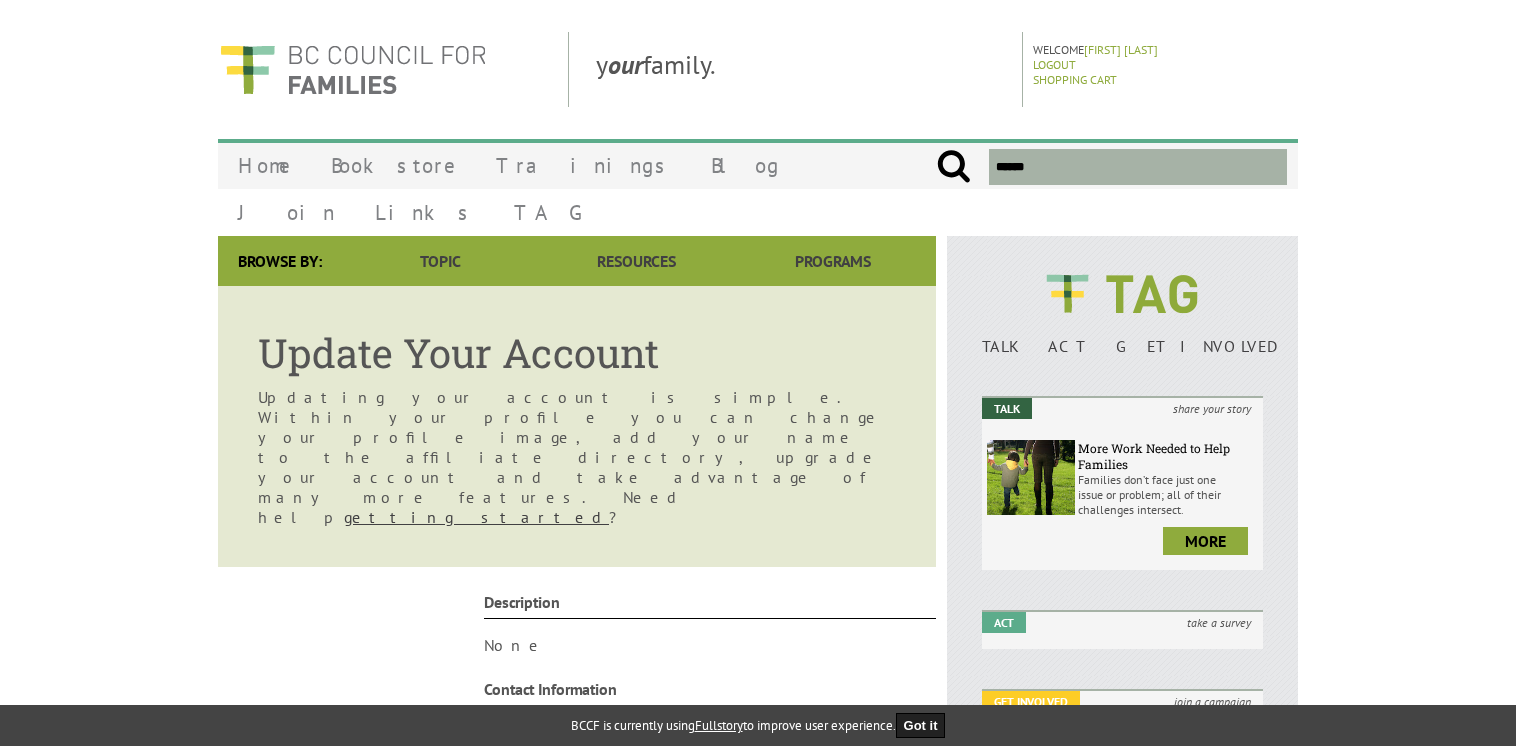 scroll, scrollTop: 0, scrollLeft: 0, axis: both 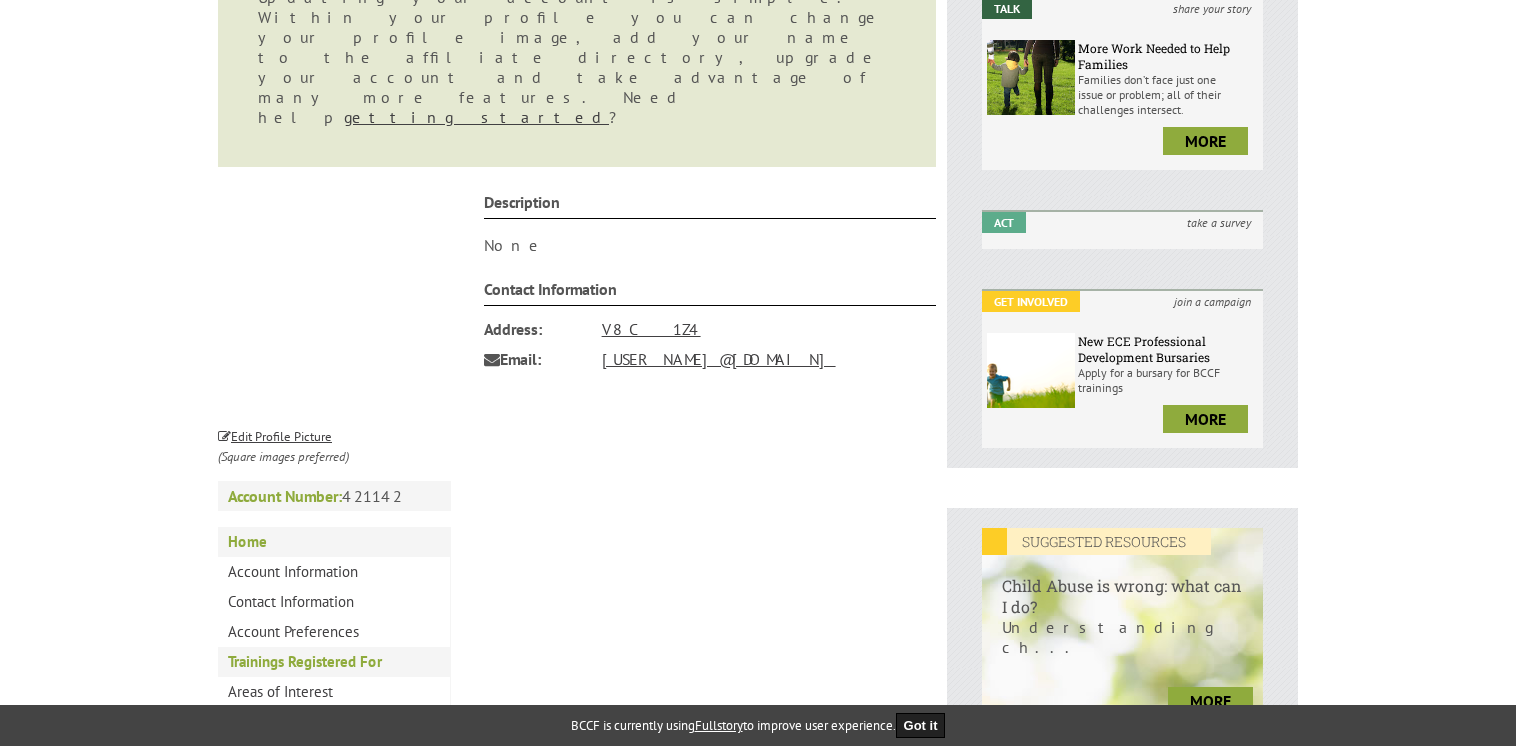 click on "Trainings Registered For" at bounding box center [334, 662] 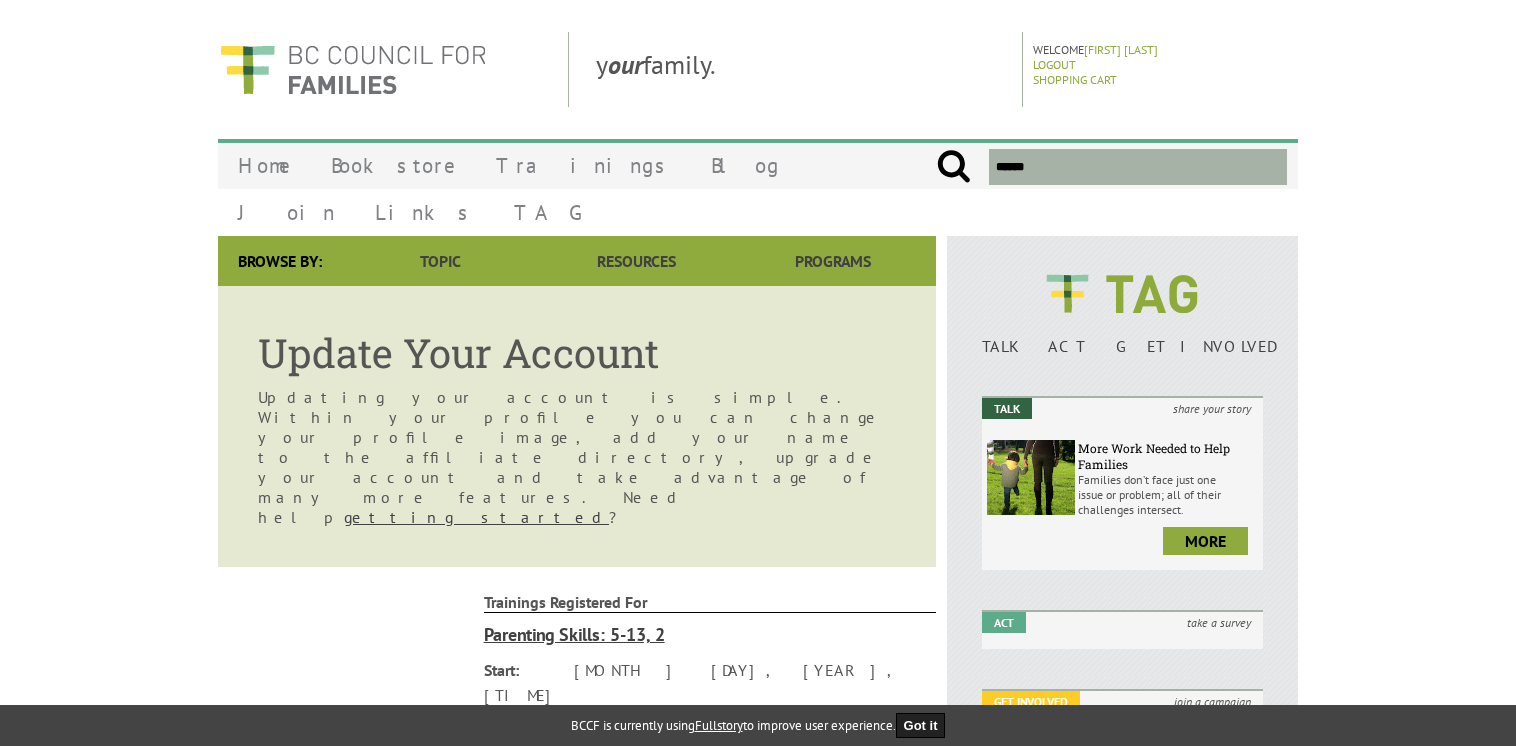 scroll, scrollTop: 0, scrollLeft: 0, axis: both 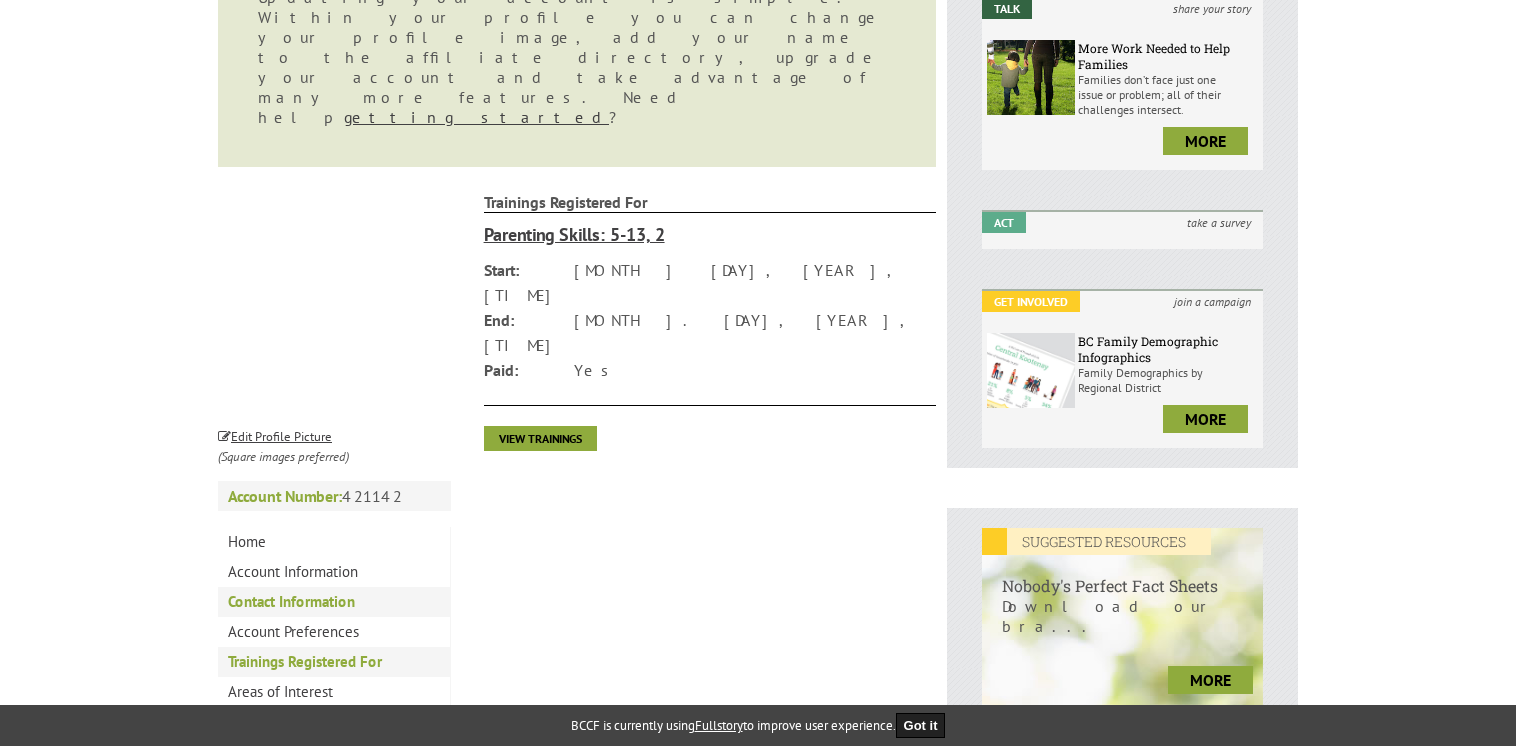 click on "Contact Information" at bounding box center [334, 602] 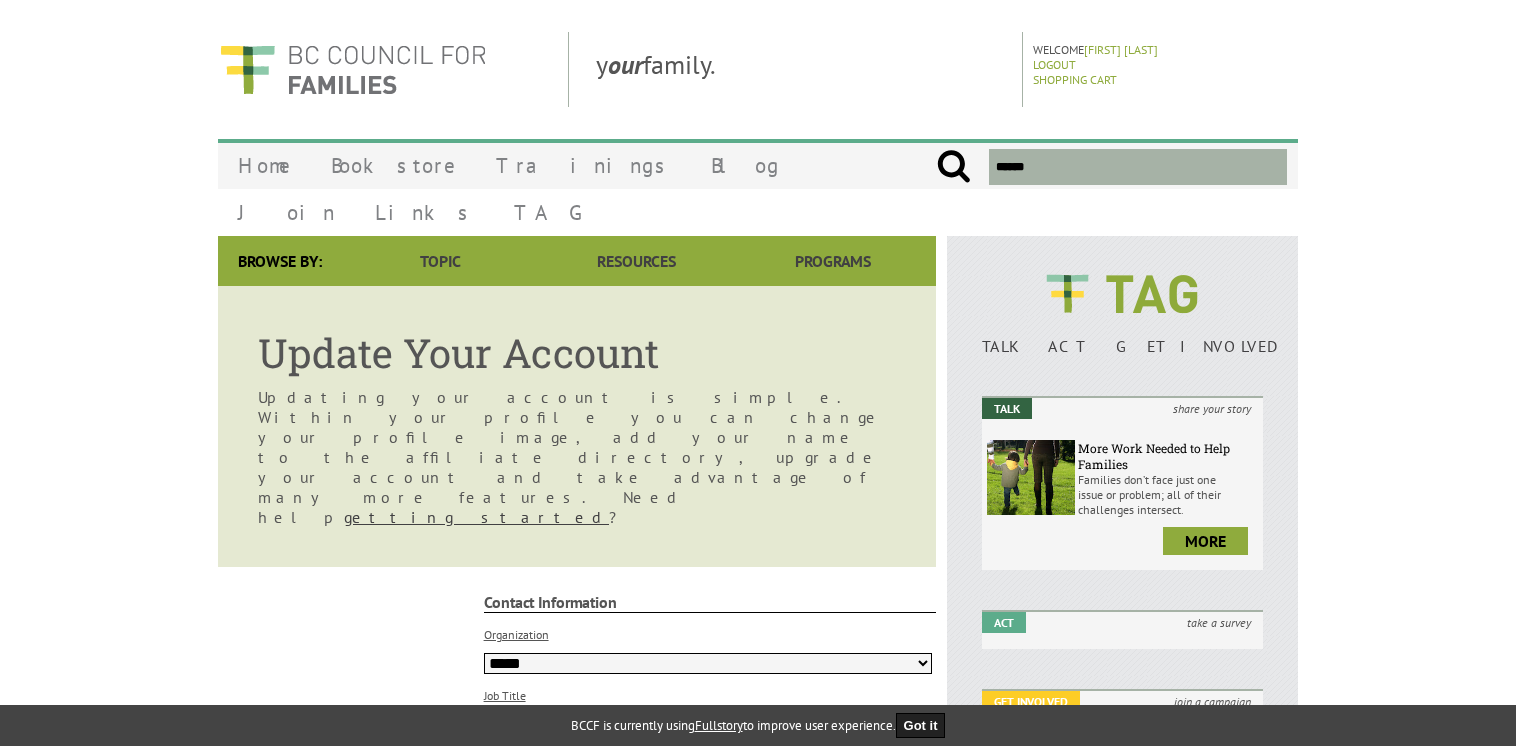 scroll, scrollTop: 0, scrollLeft: 0, axis: both 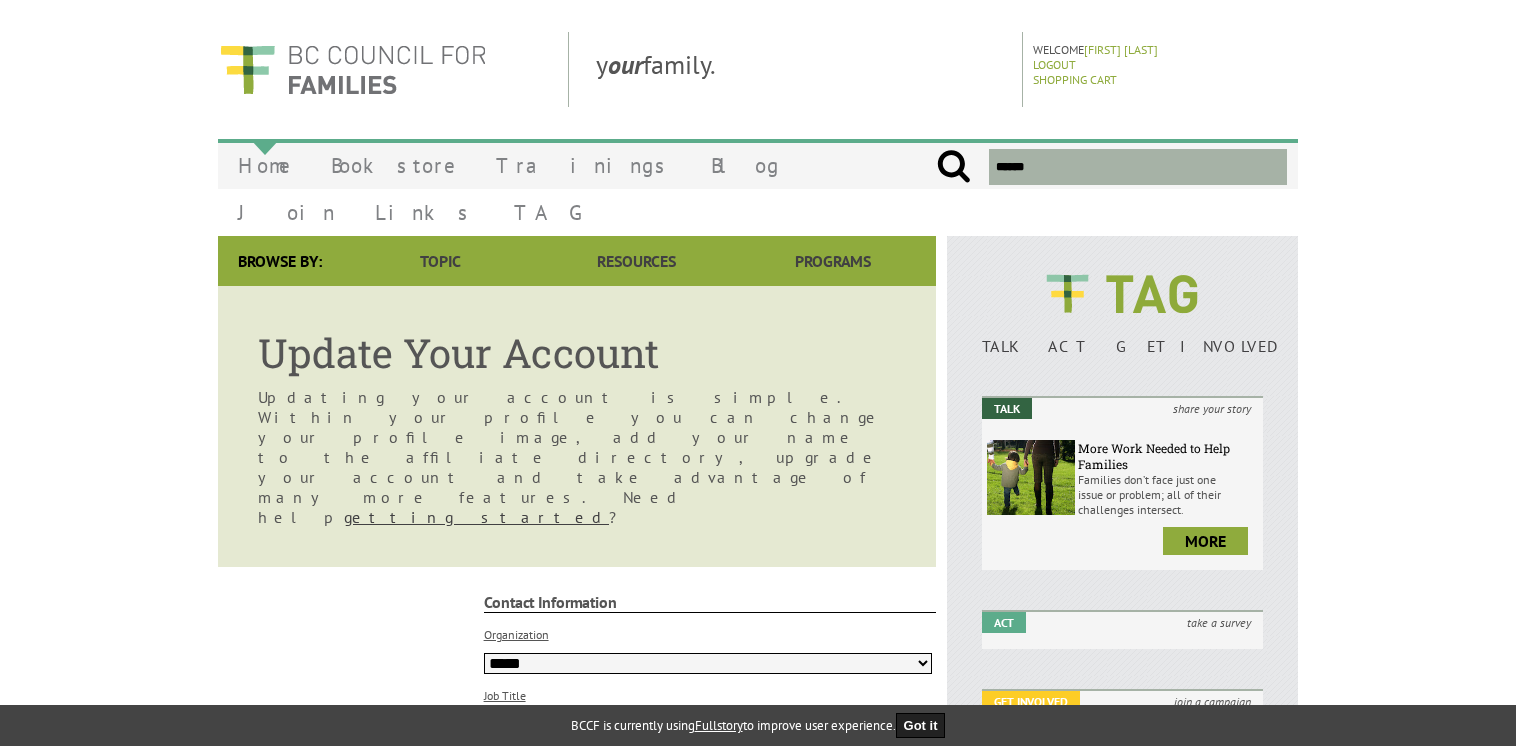 click on "Home" at bounding box center (264, 165) 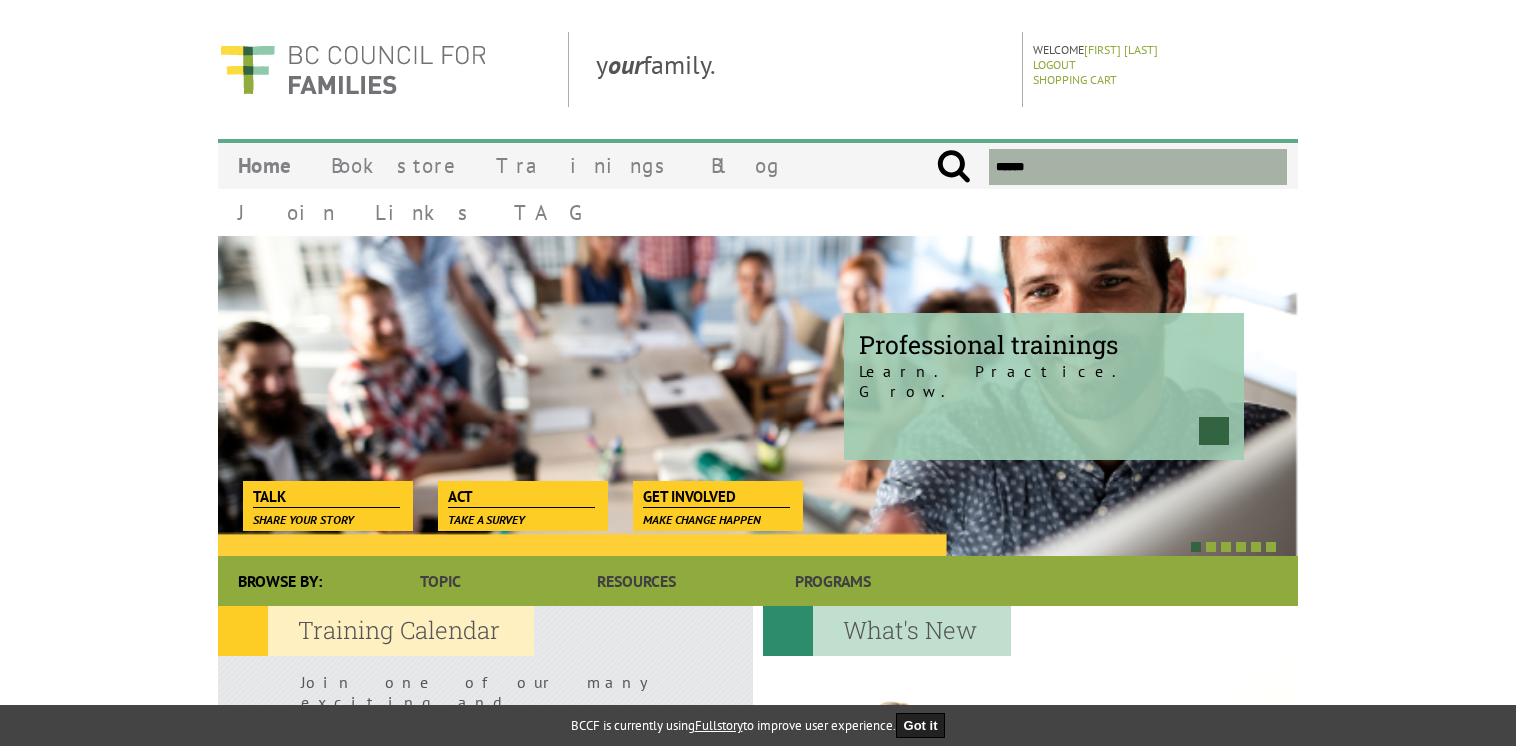 scroll, scrollTop: 0, scrollLeft: 0, axis: both 